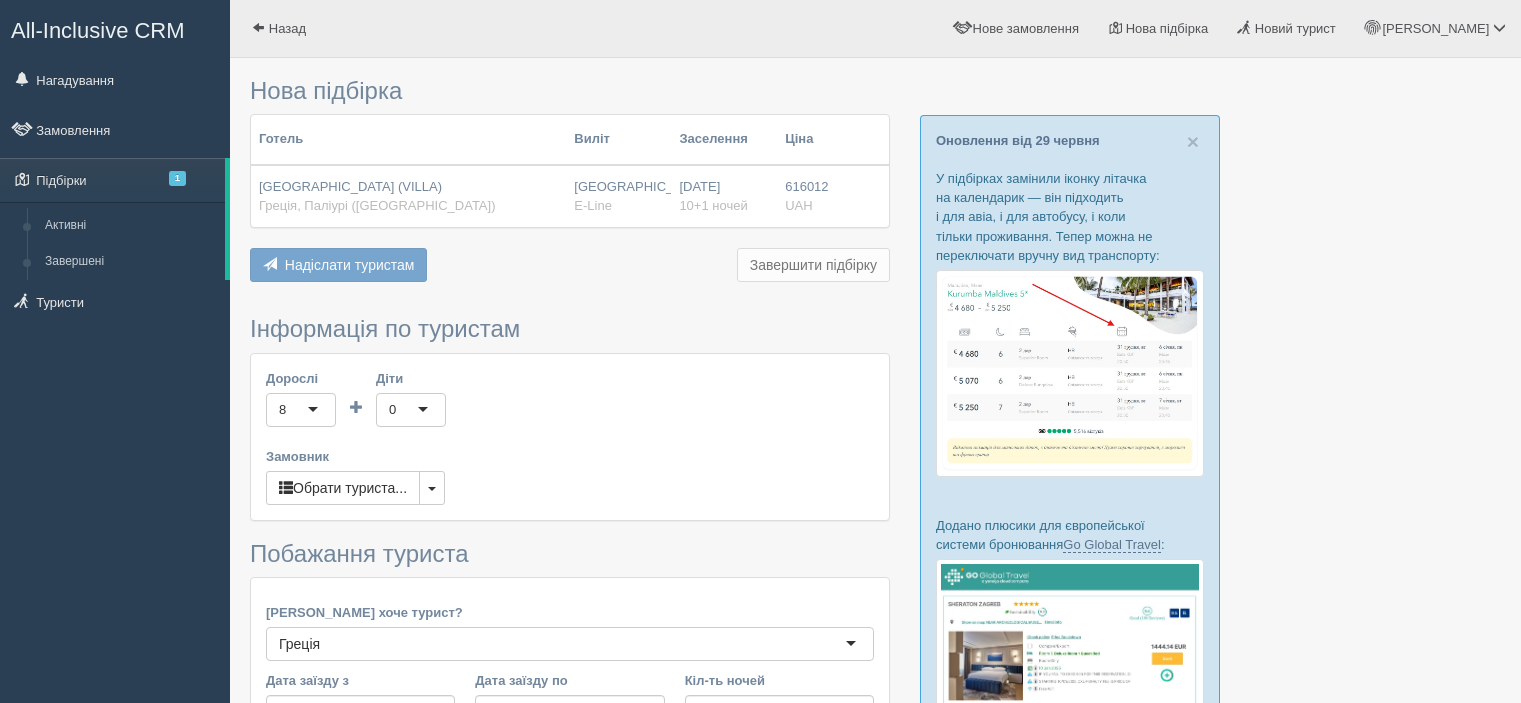 scroll, scrollTop: 0, scrollLeft: 0, axis: both 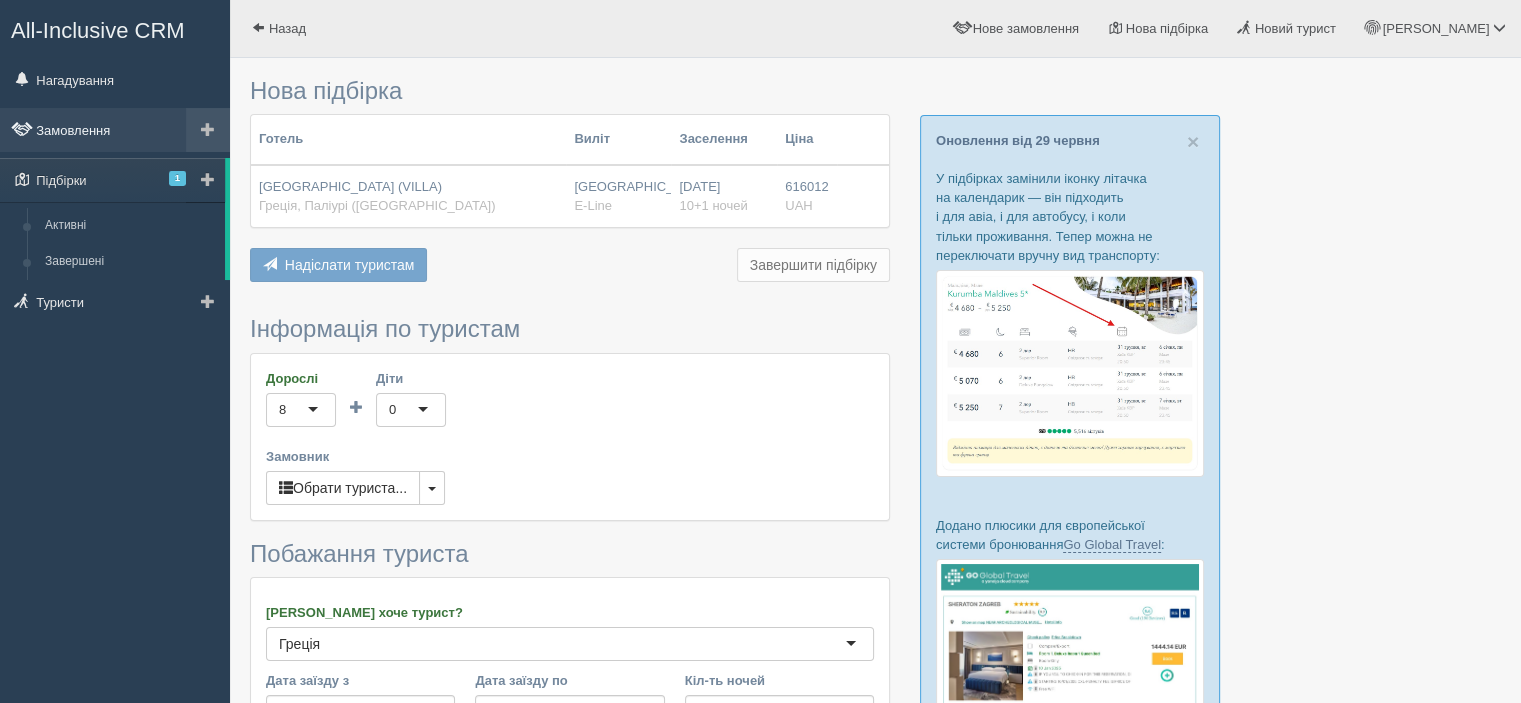click on "Замовлення" at bounding box center (115, 130) 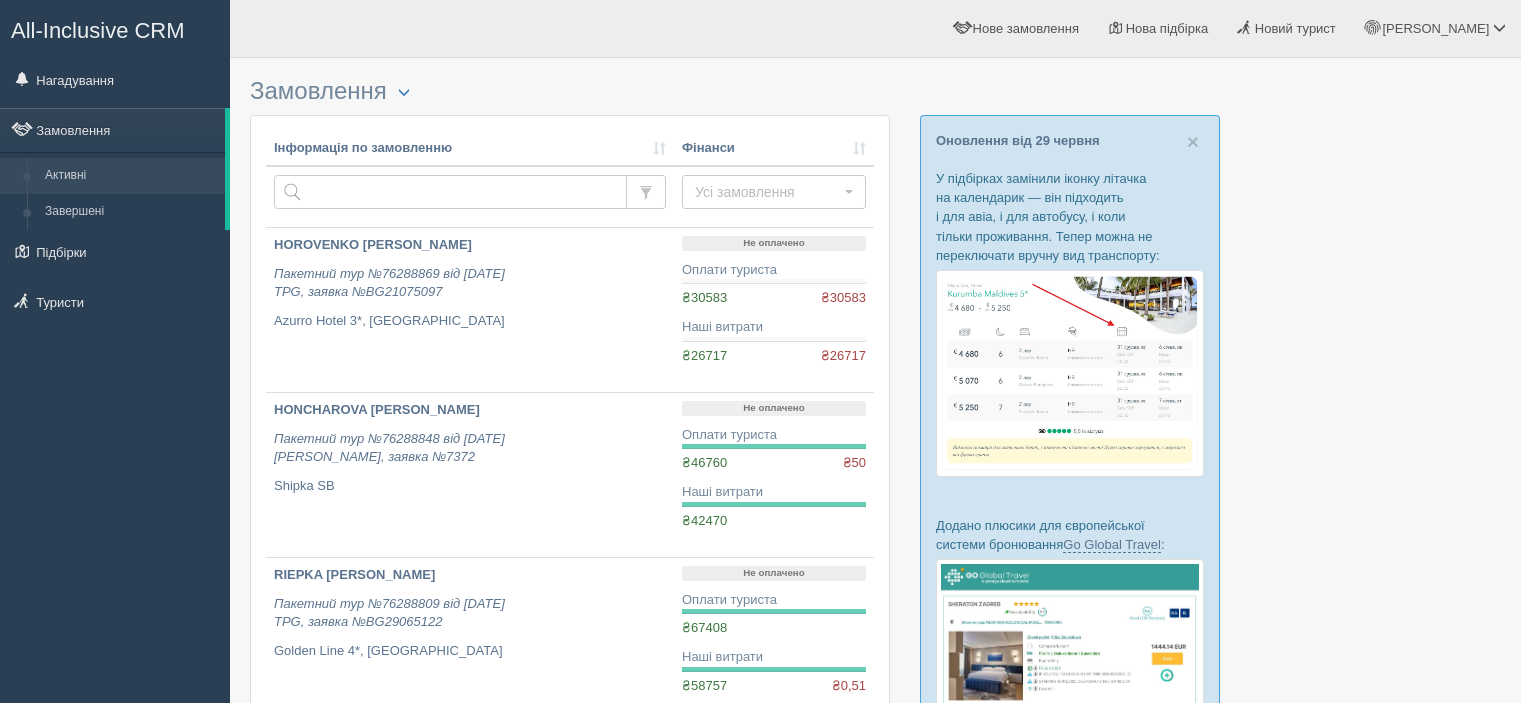scroll, scrollTop: 0, scrollLeft: 0, axis: both 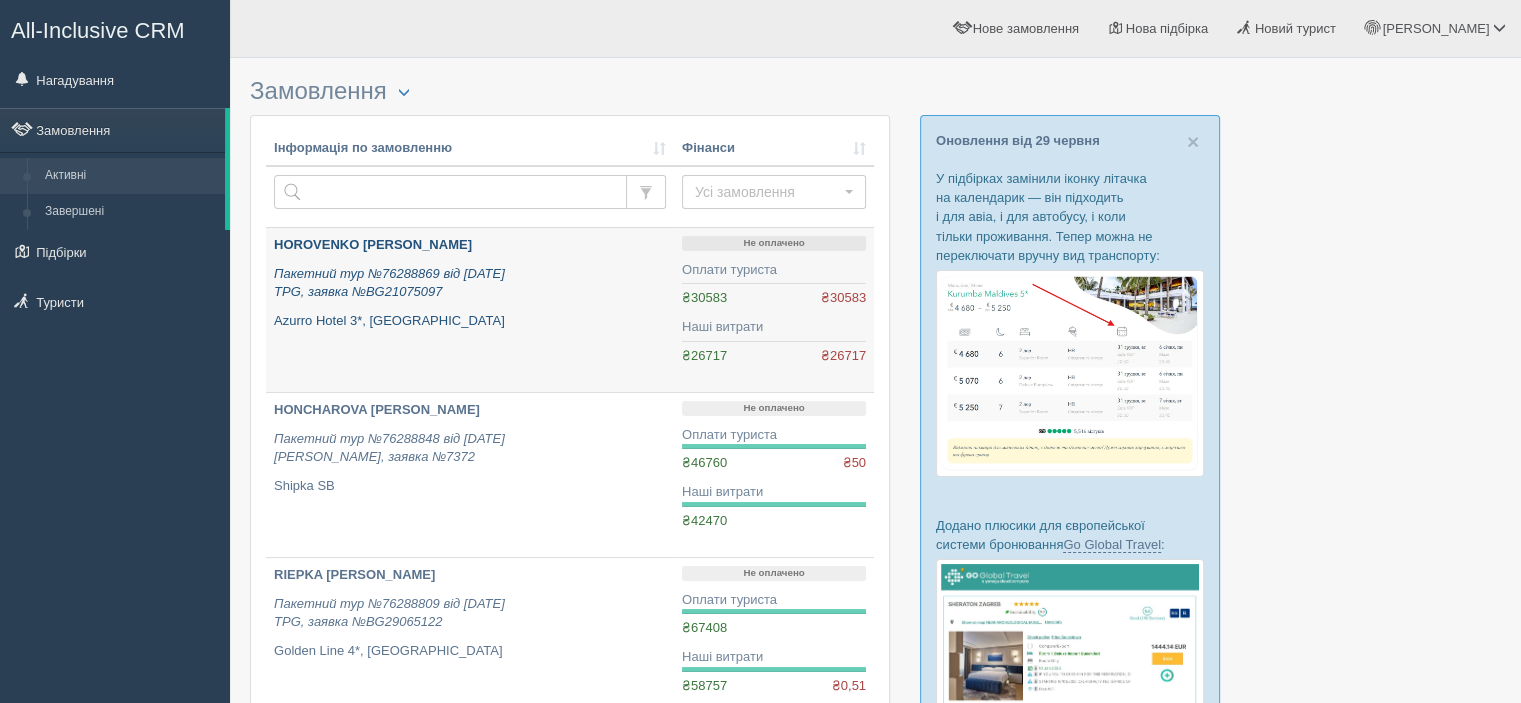 click on "HOROVENKO [PERSON_NAME]" at bounding box center (373, 244) 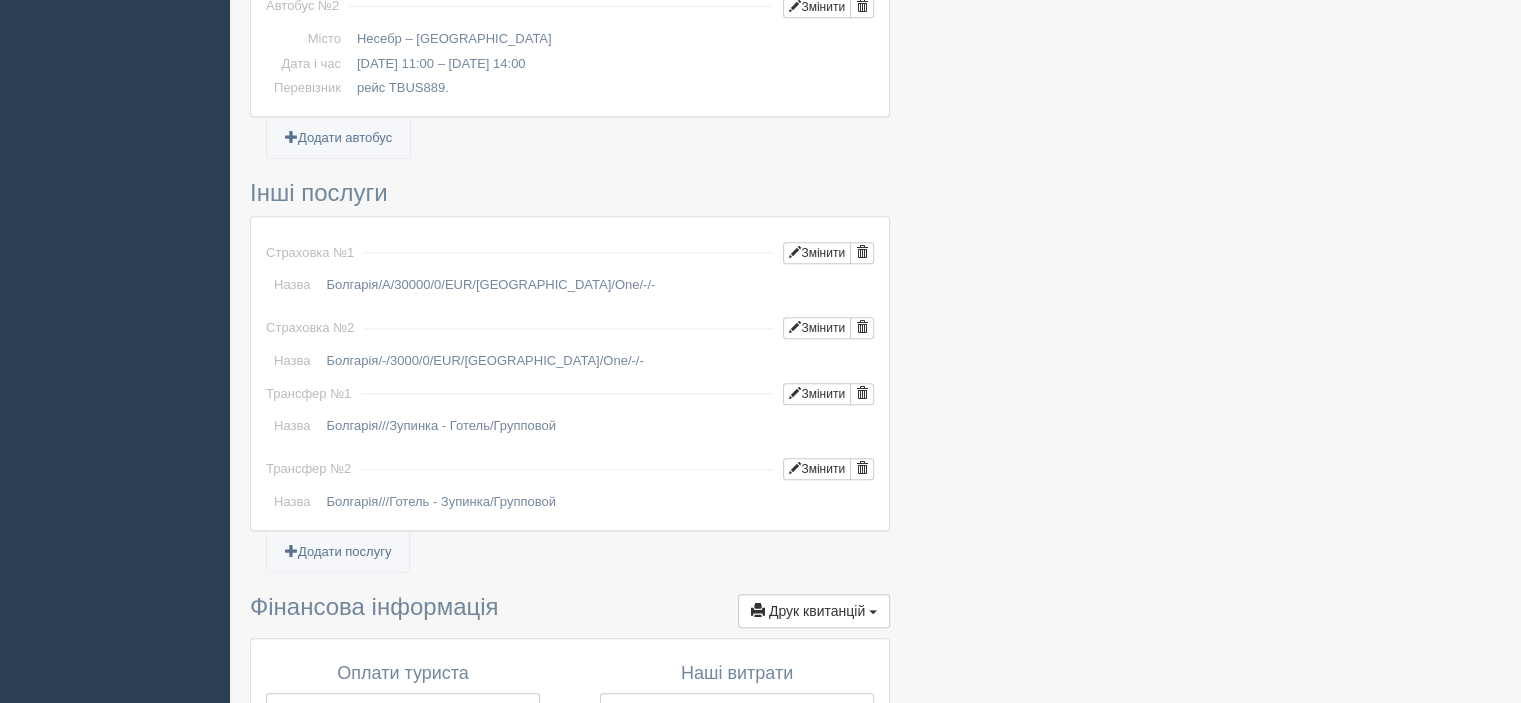scroll, scrollTop: 1700, scrollLeft: 0, axis: vertical 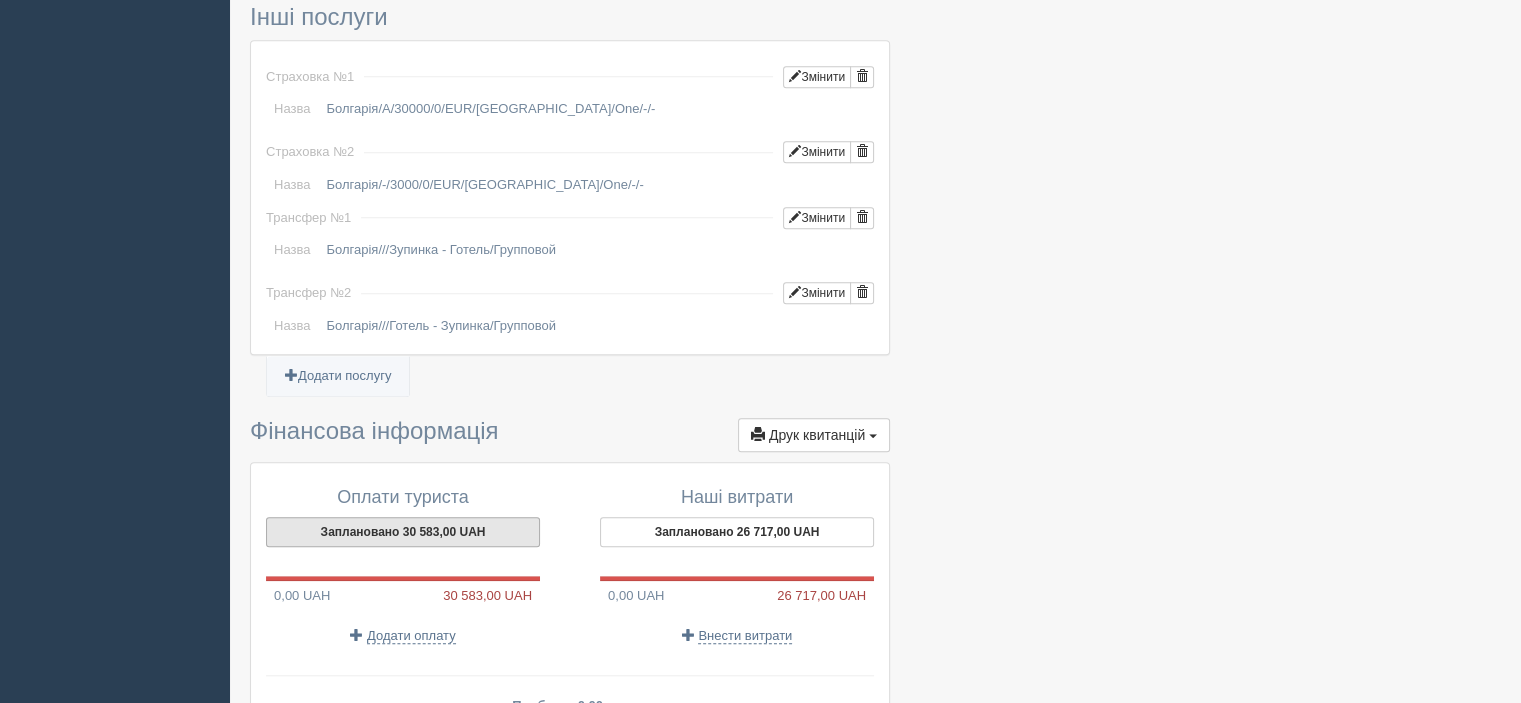 click on "Заплановано 30 583,00 UAH" at bounding box center (403, 532) 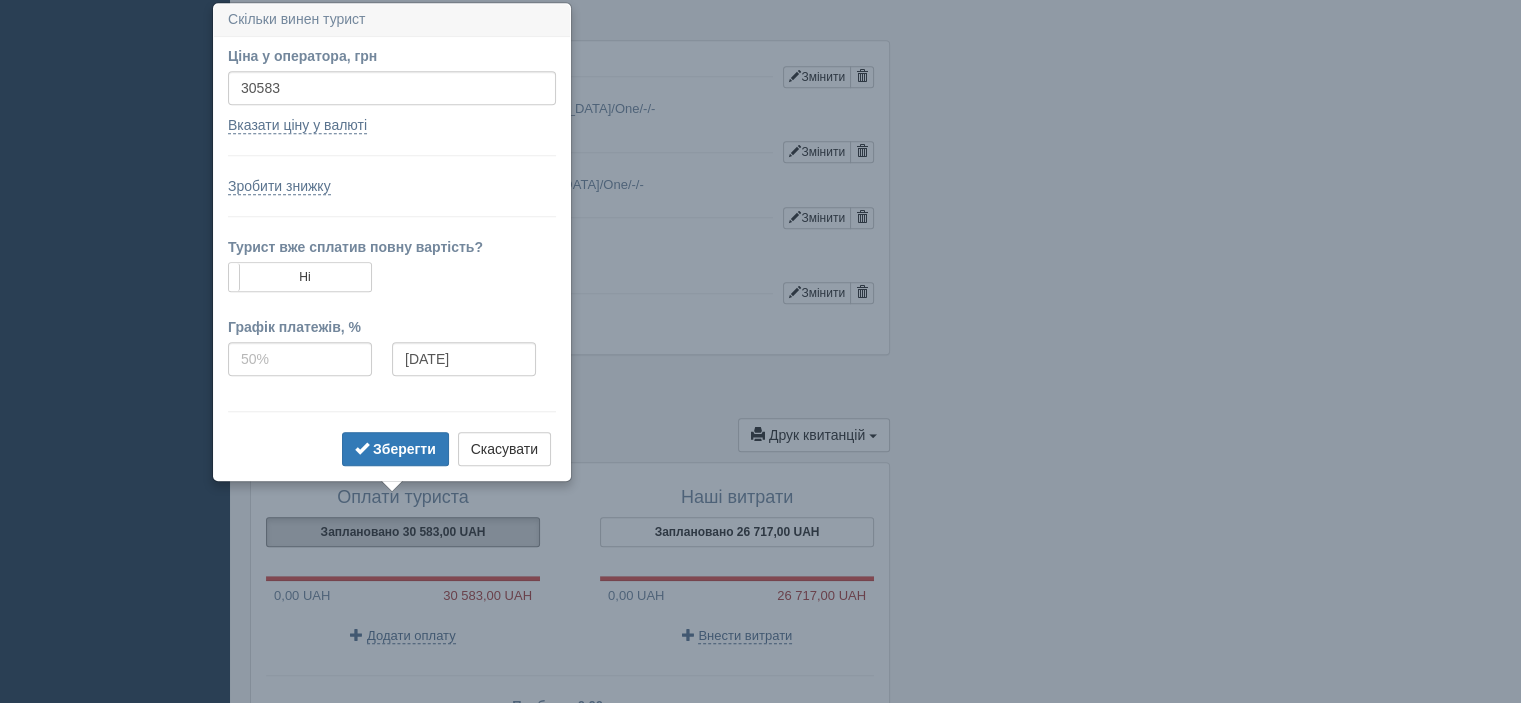 scroll, scrollTop: 1702, scrollLeft: 0, axis: vertical 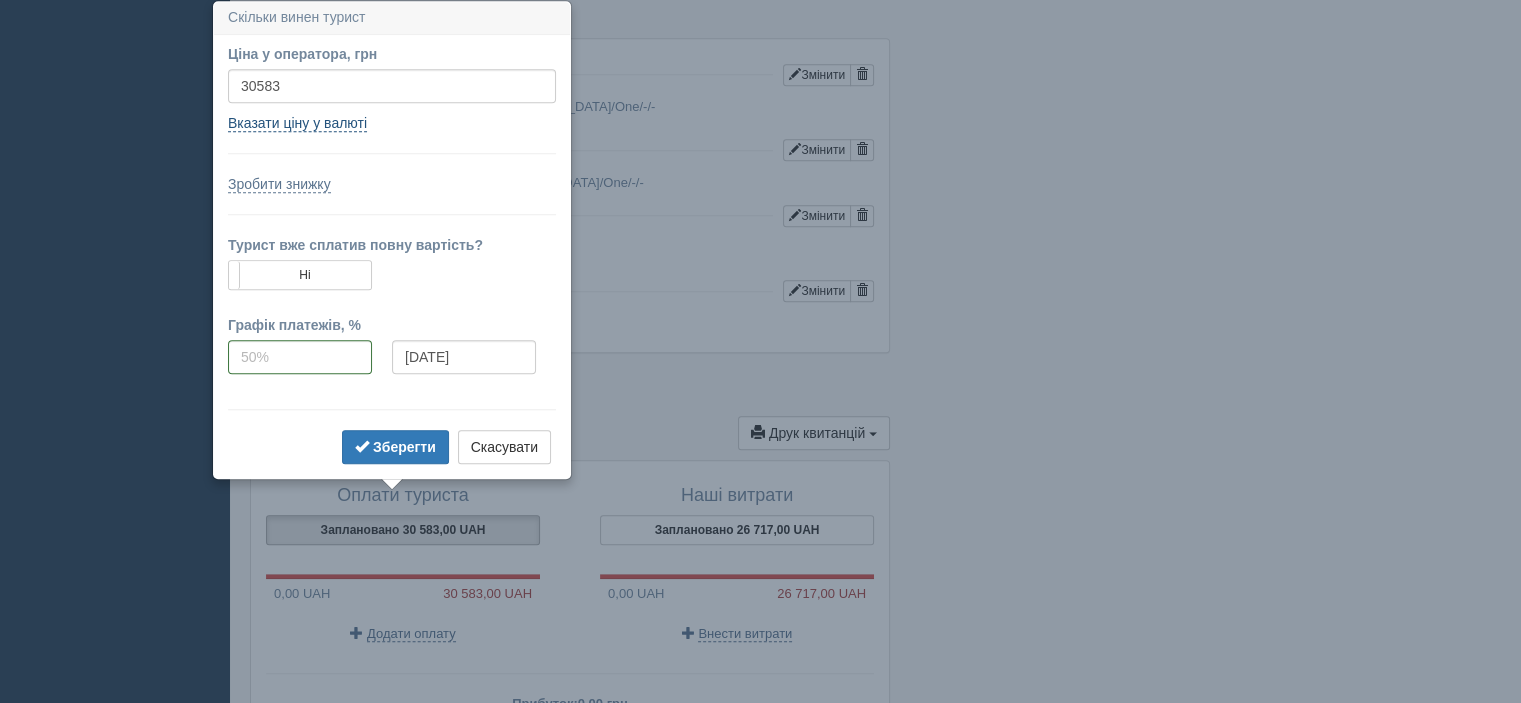 click on "Вказати ціну у валюті" at bounding box center (297, 123) 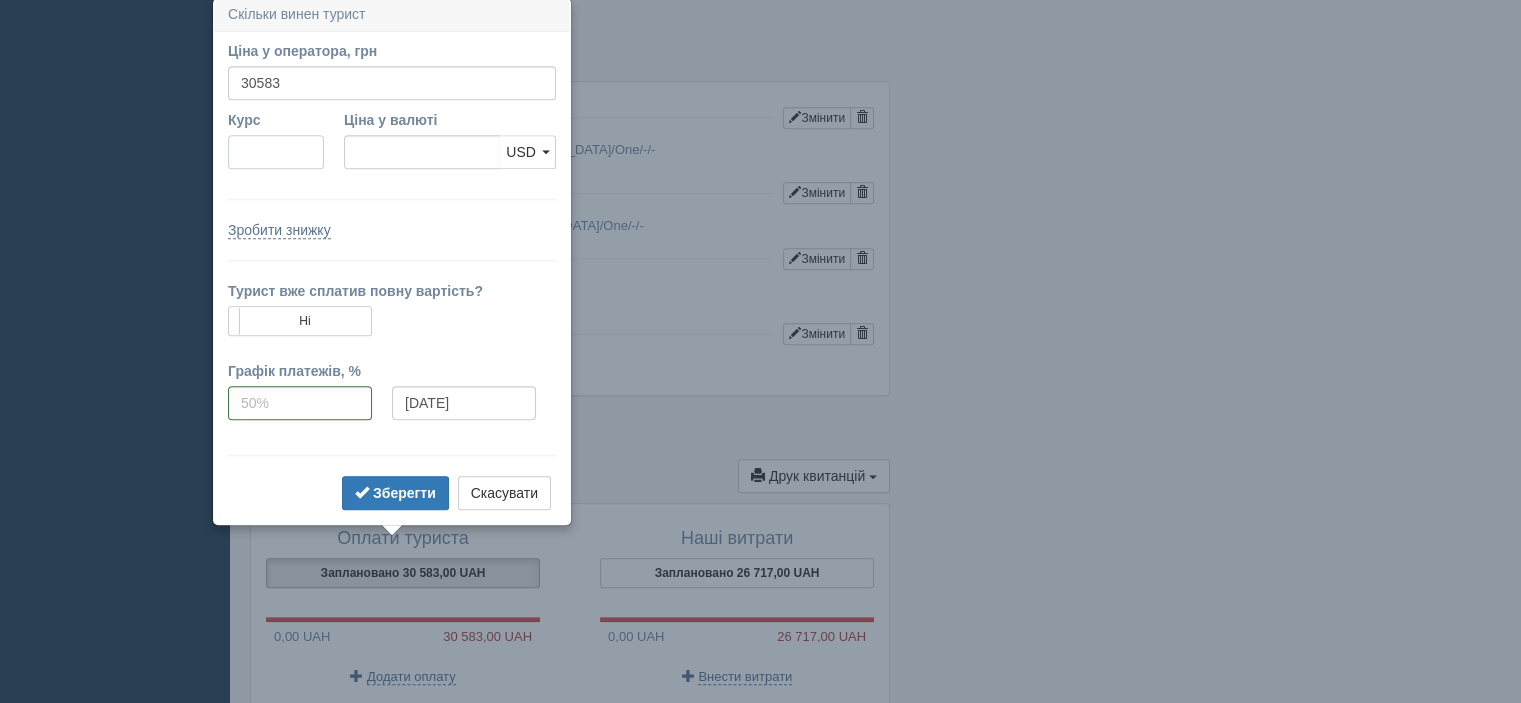 scroll, scrollTop: 1656, scrollLeft: 0, axis: vertical 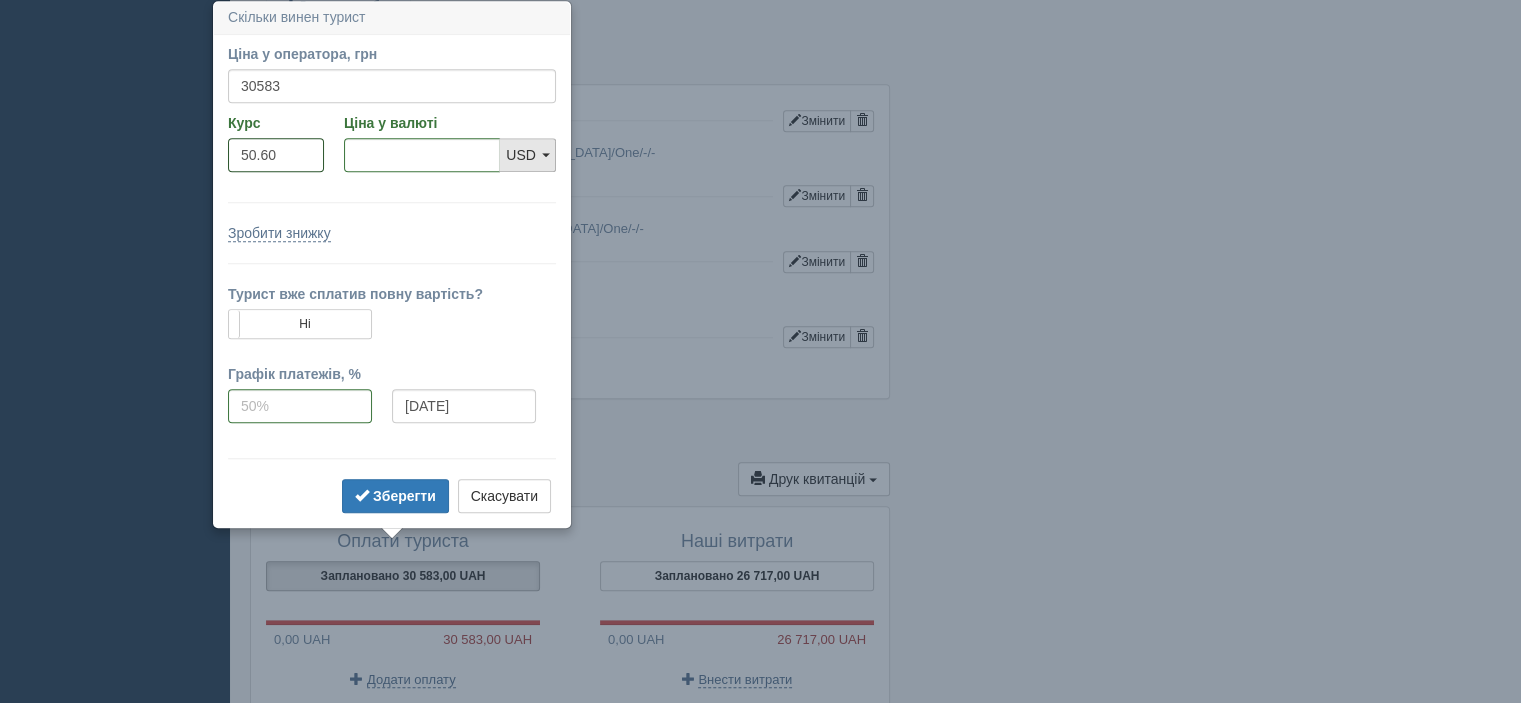 type on "50.60" 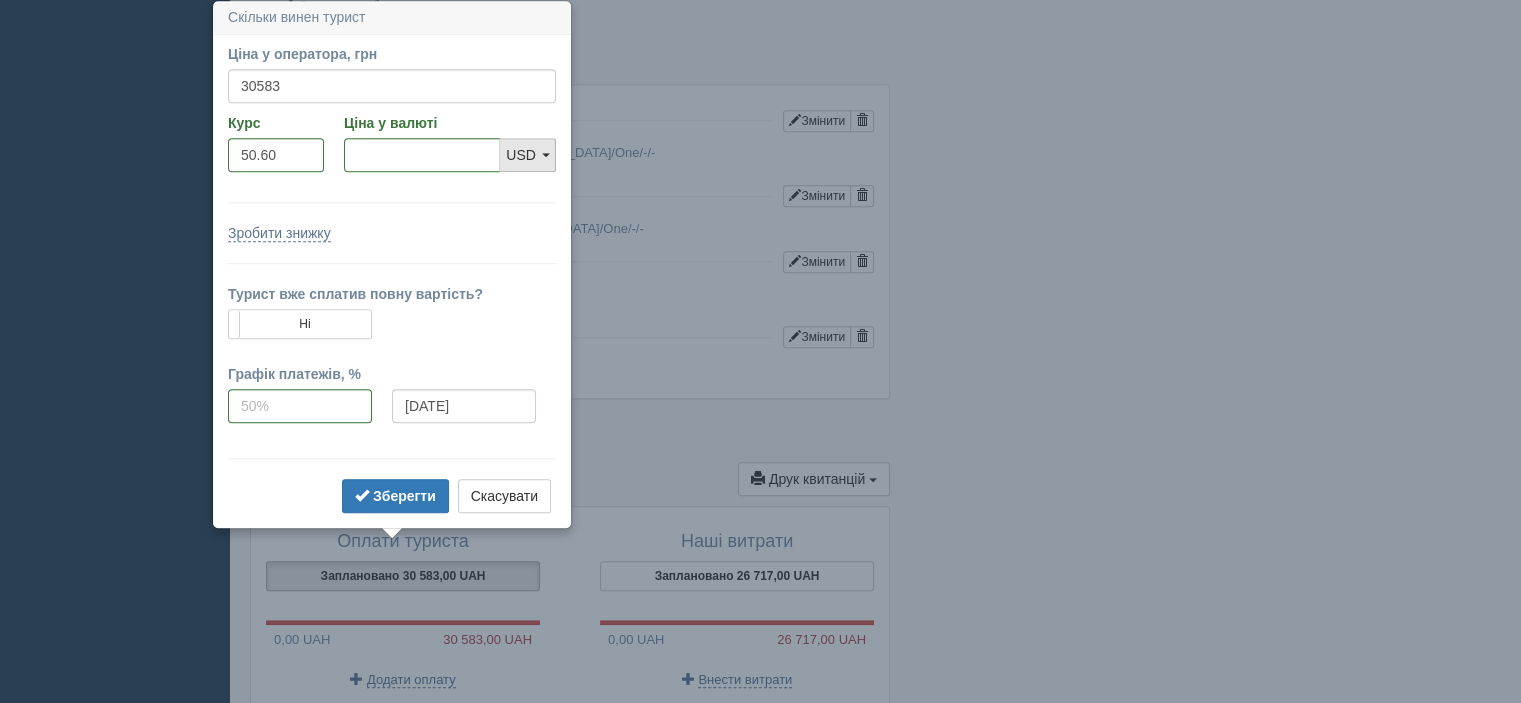 type on "604.41" 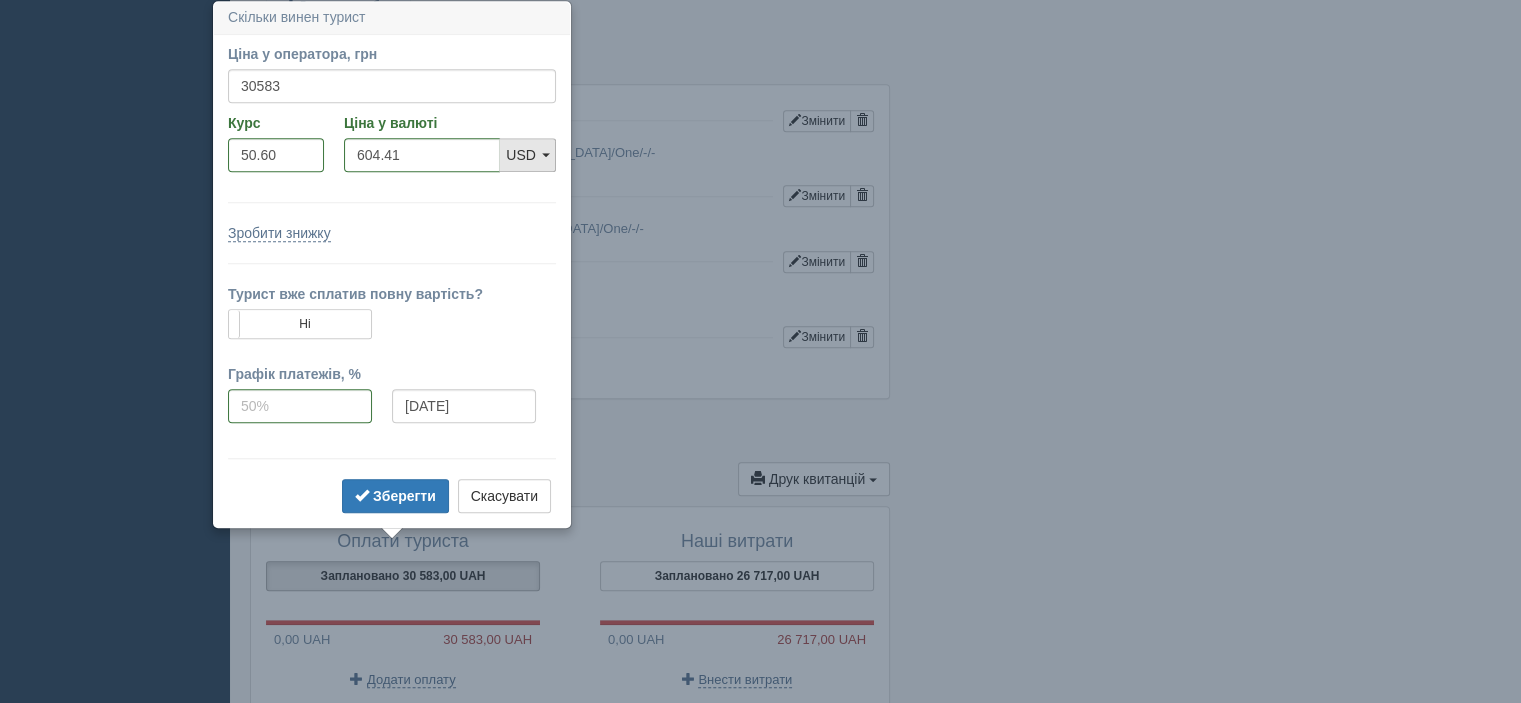 click on "USD" at bounding box center [521, 155] 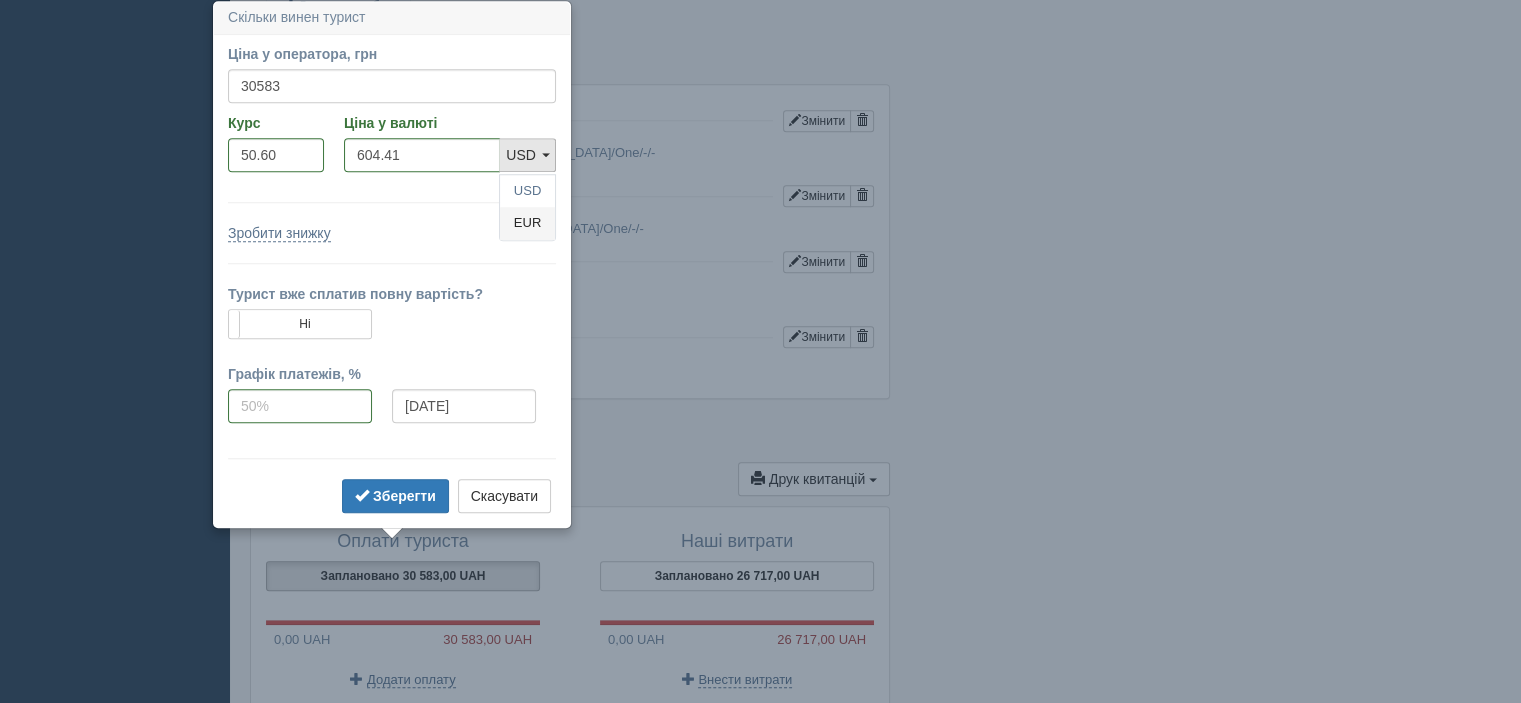 click on "EUR" at bounding box center [527, 223] 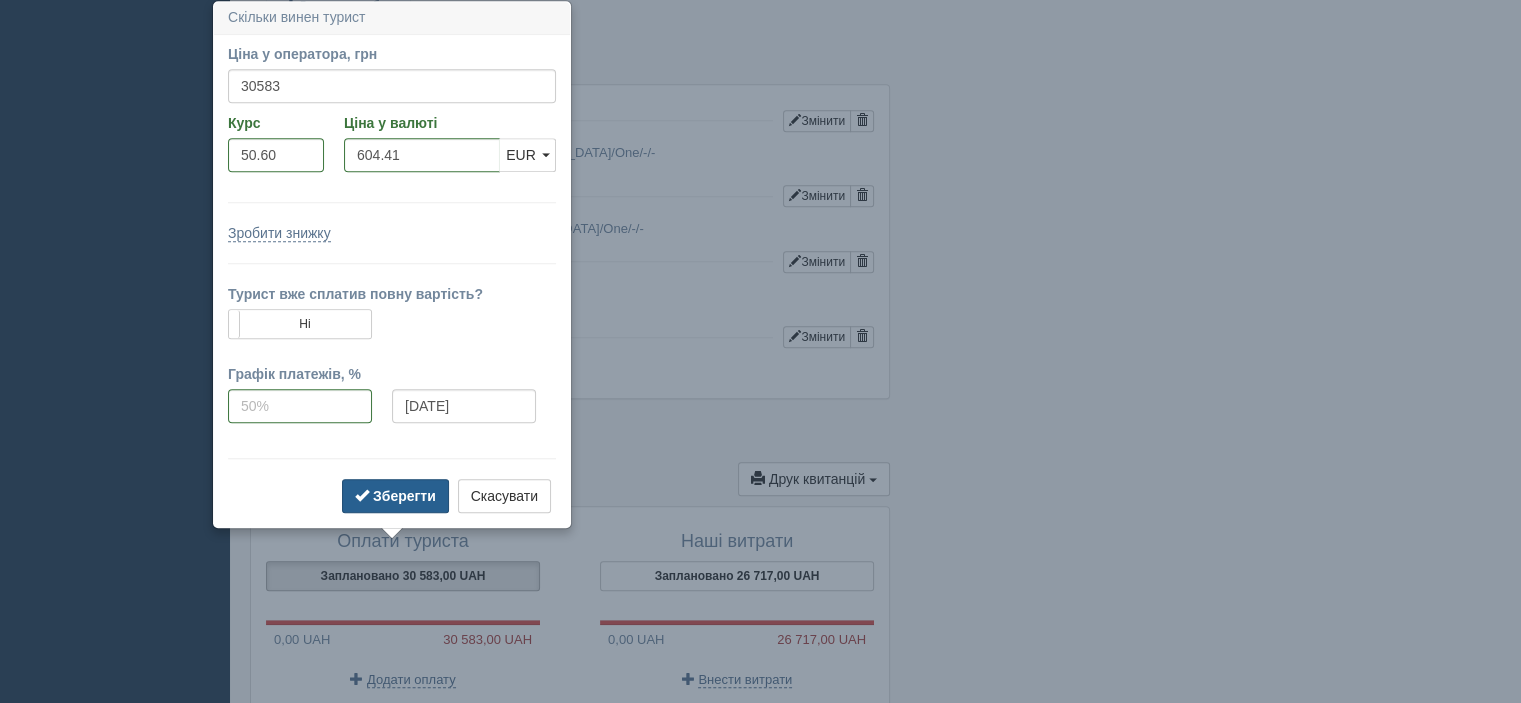 click on "Зберегти" at bounding box center (404, 496) 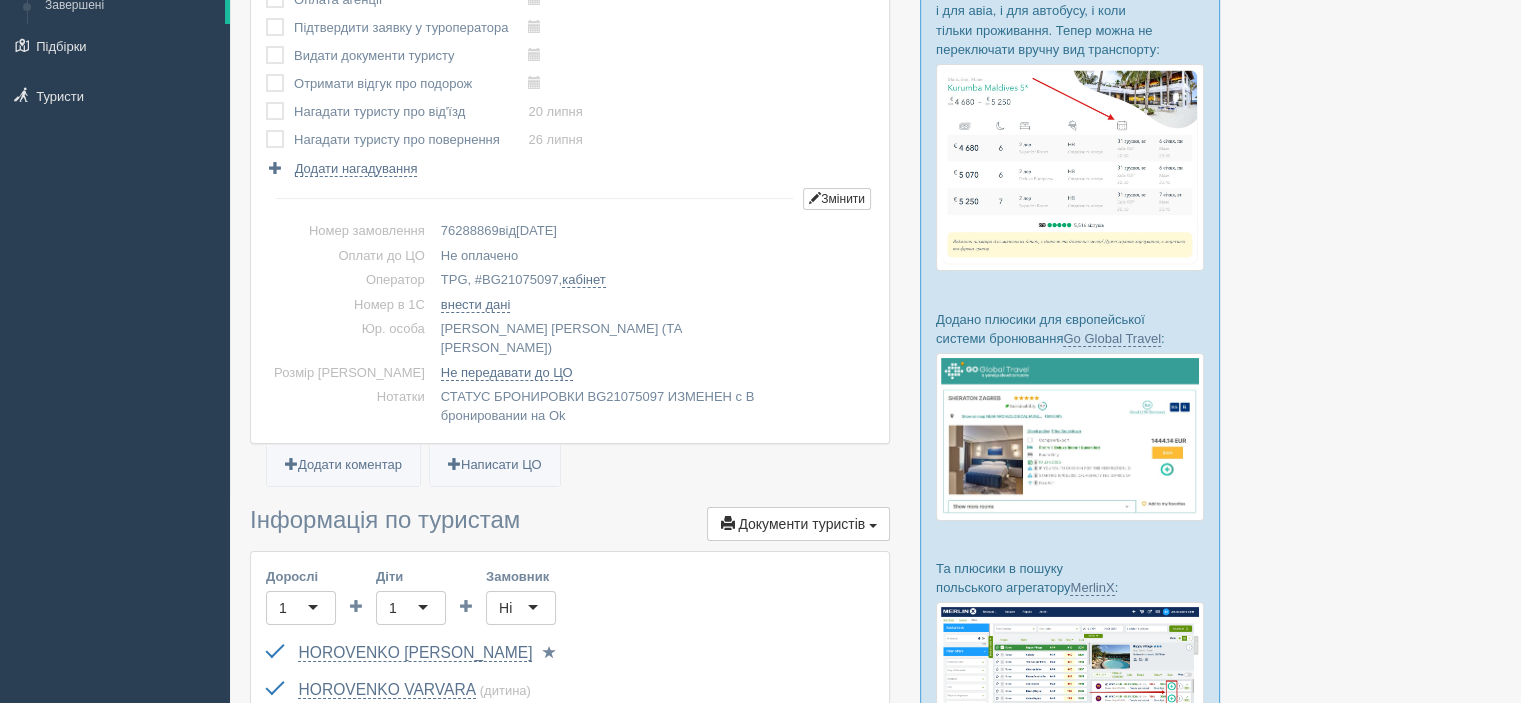 scroll, scrollTop: 0, scrollLeft: 0, axis: both 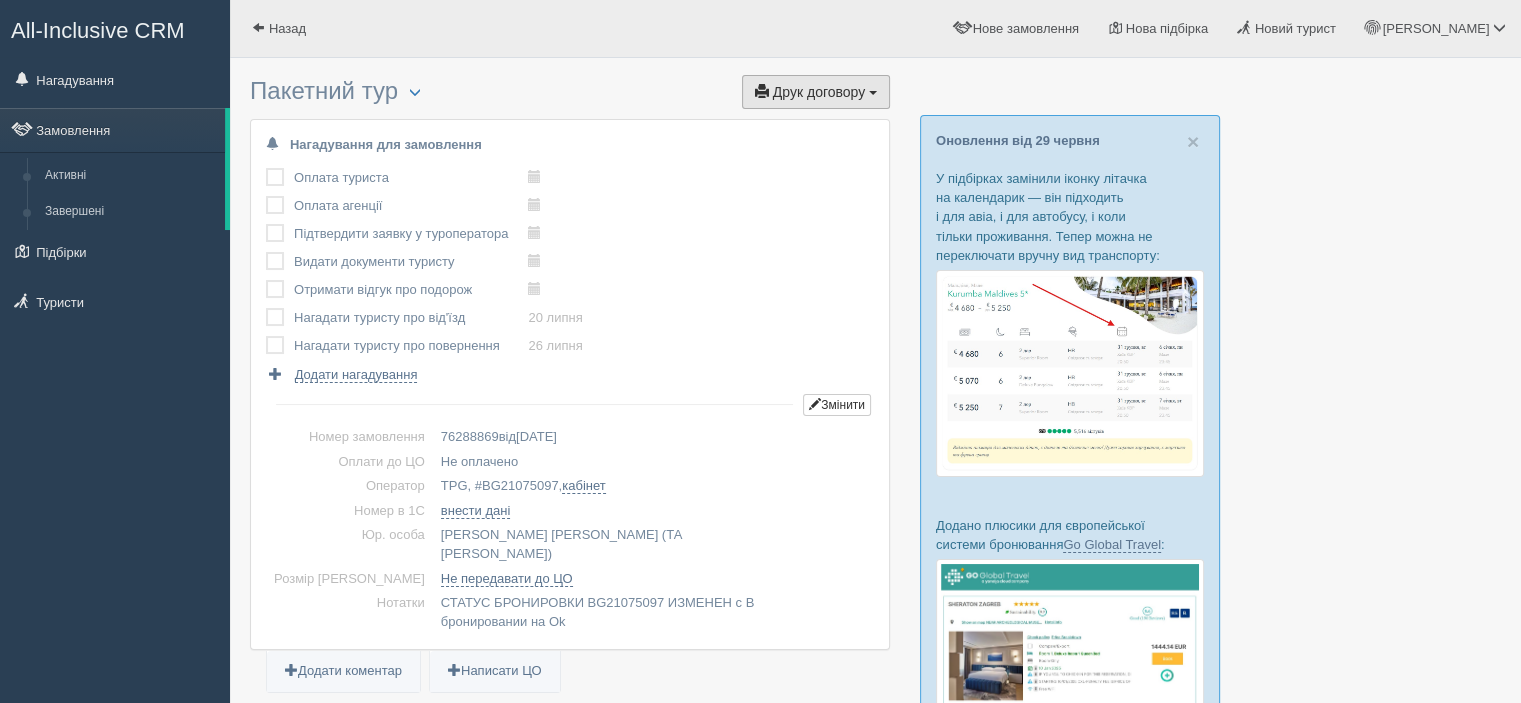 click on "Друк договору" at bounding box center (819, 92) 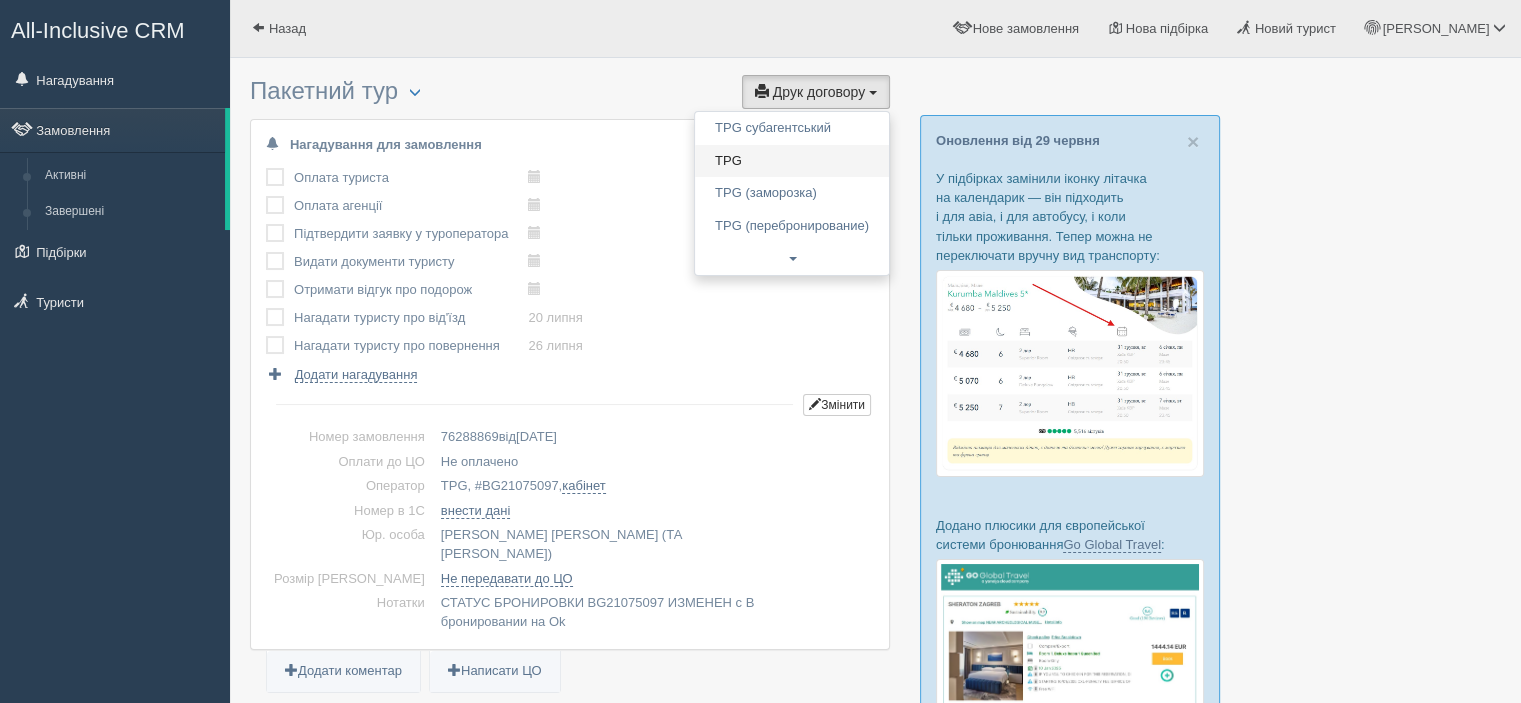 click on "TPG" at bounding box center [792, 161] 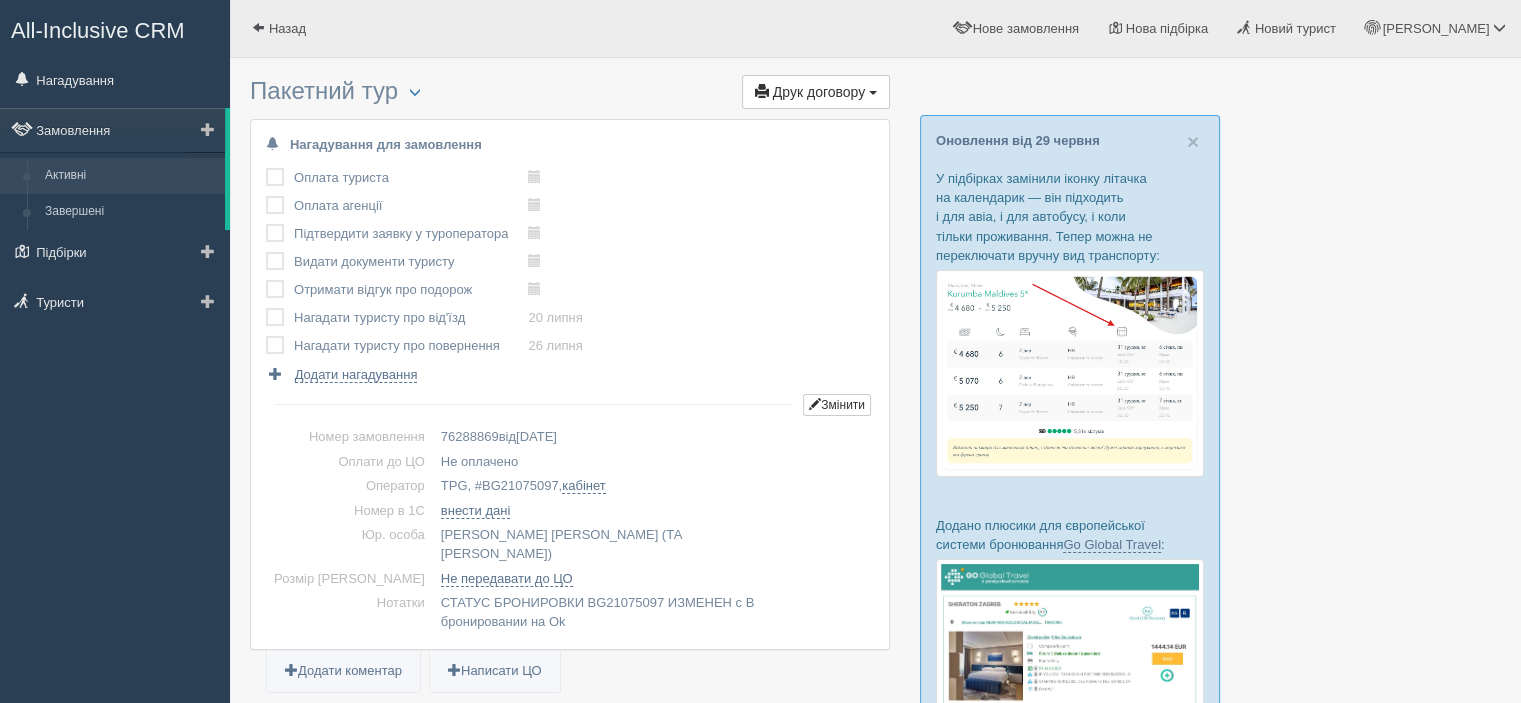 click on "Активні" at bounding box center (130, 176) 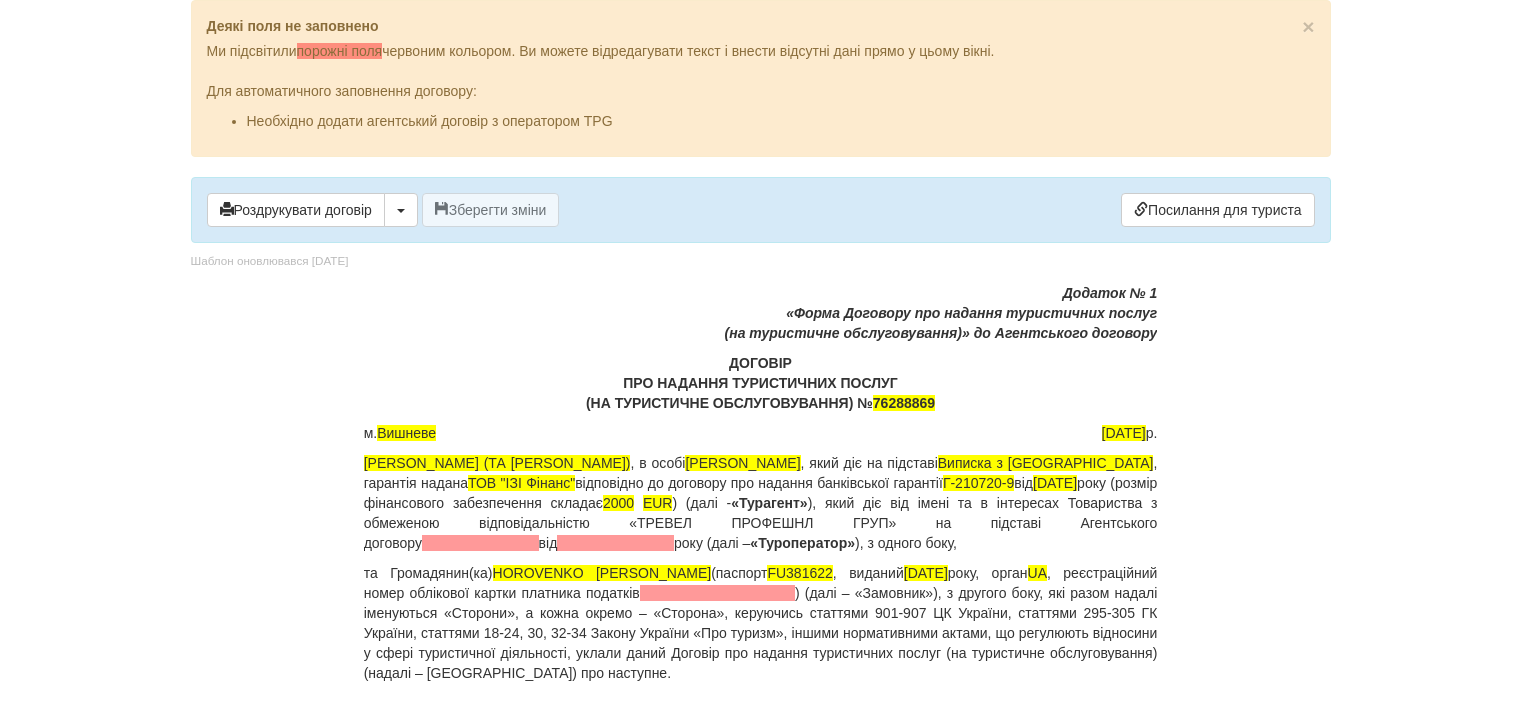 scroll, scrollTop: 0, scrollLeft: 0, axis: both 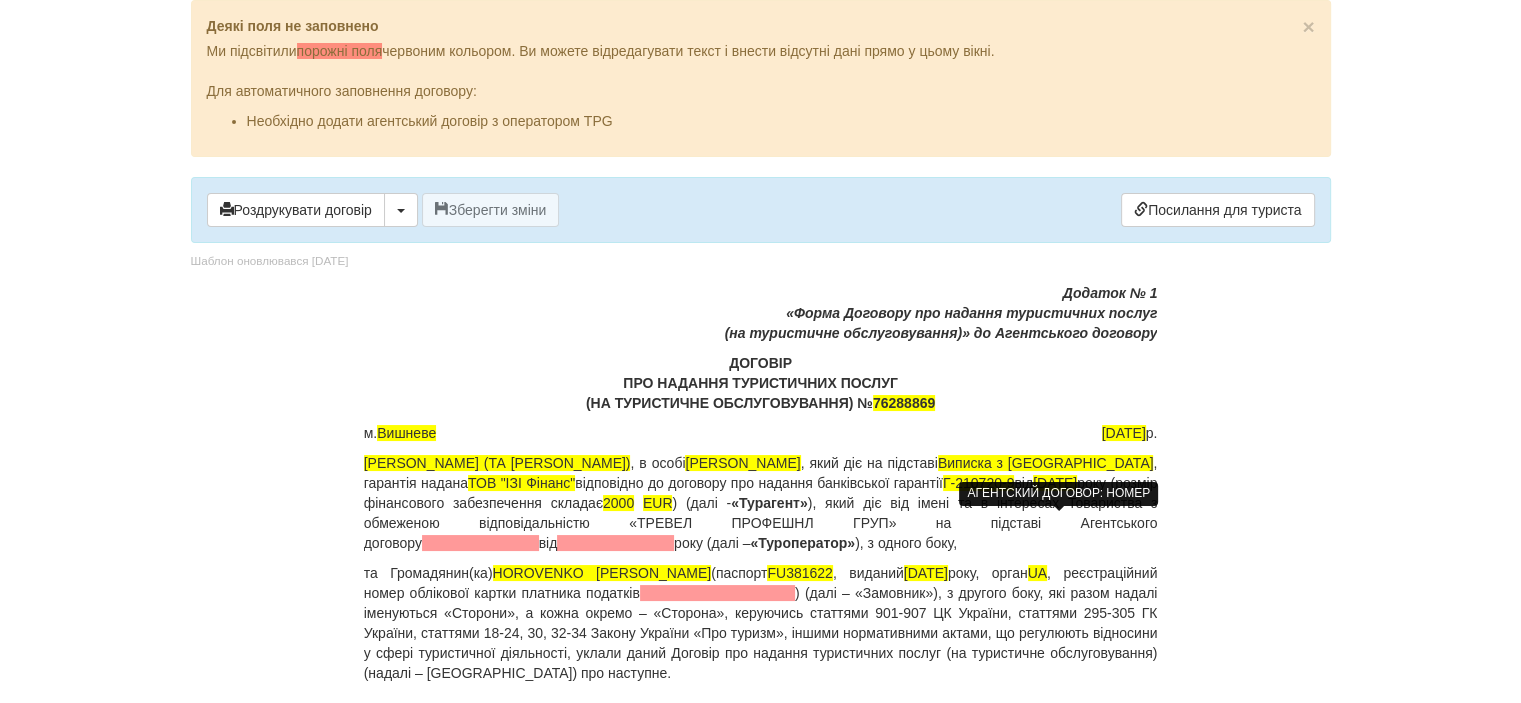 click at bounding box center [480, 543] 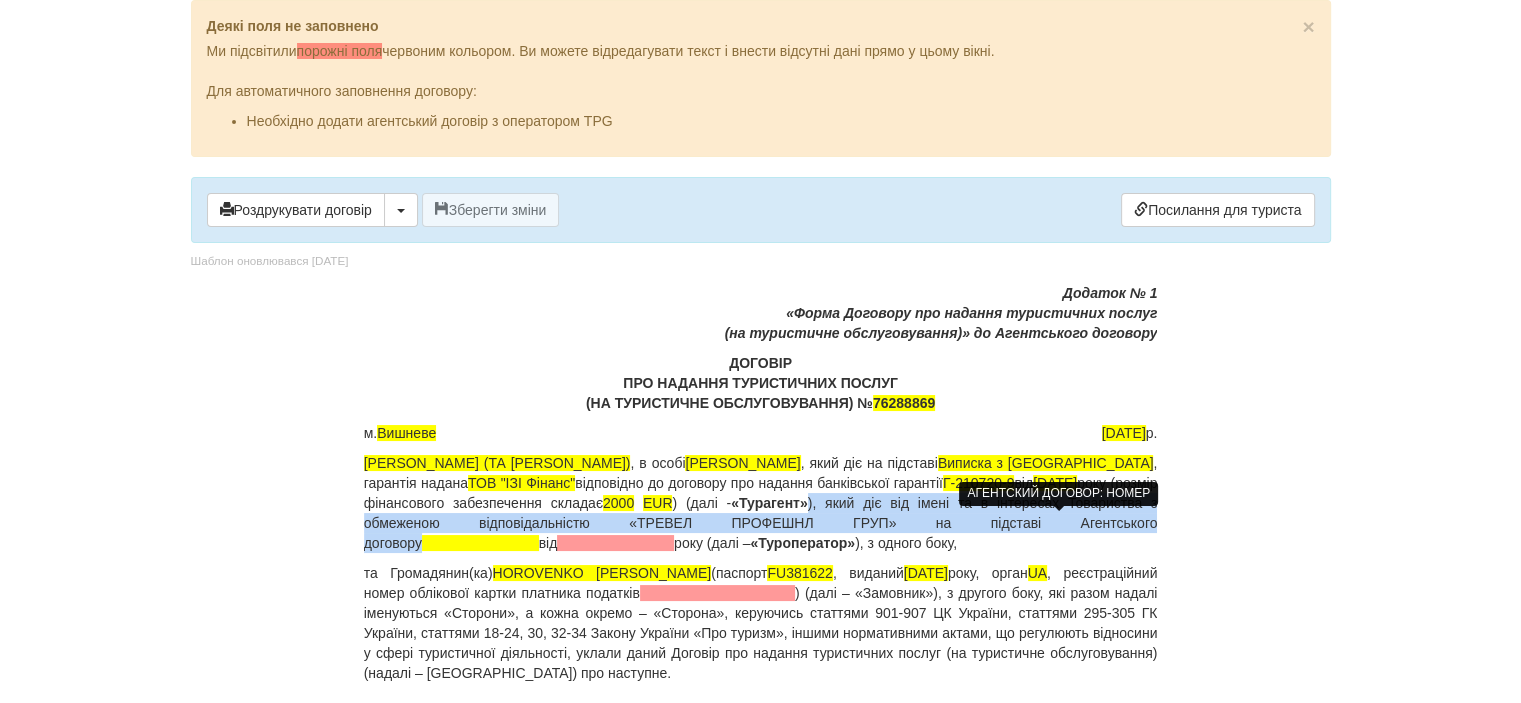type 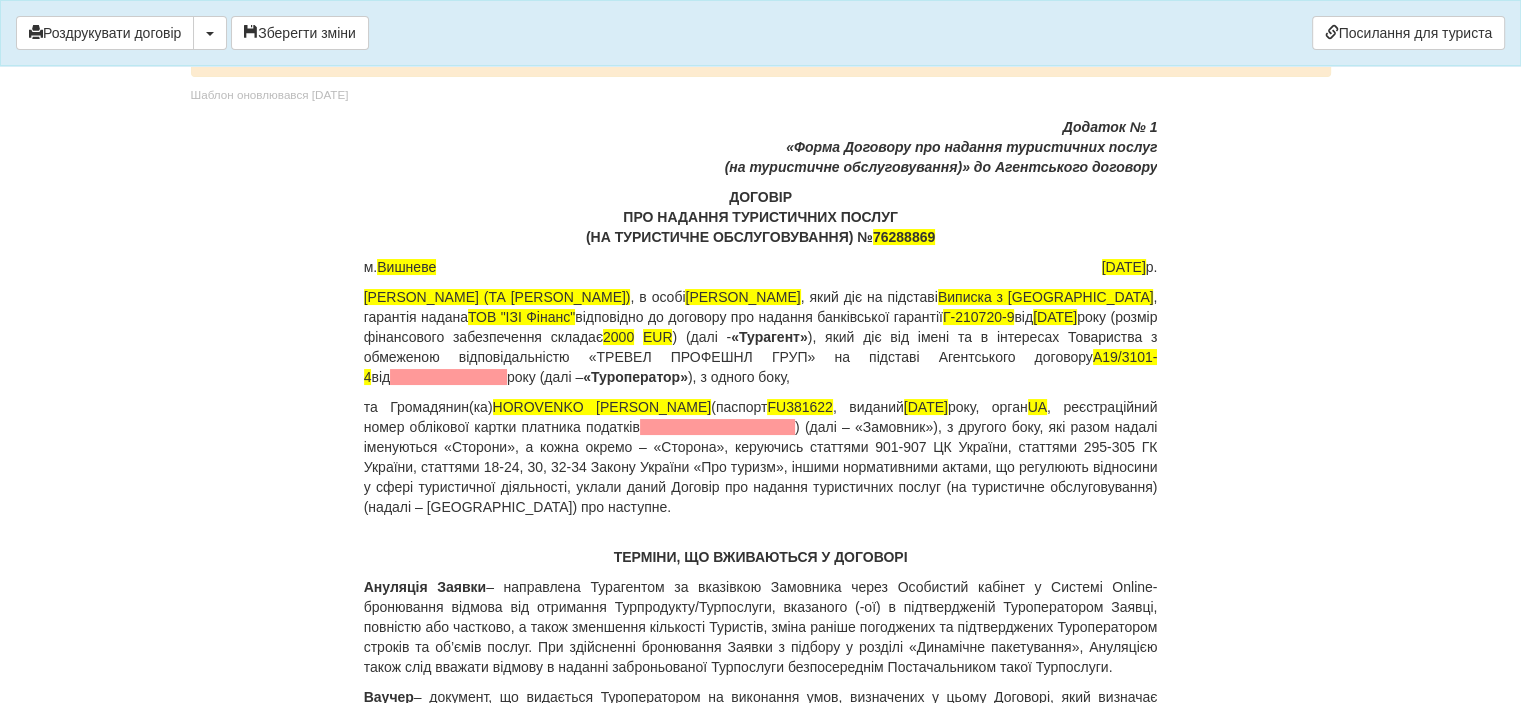 scroll, scrollTop: 200, scrollLeft: 0, axis: vertical 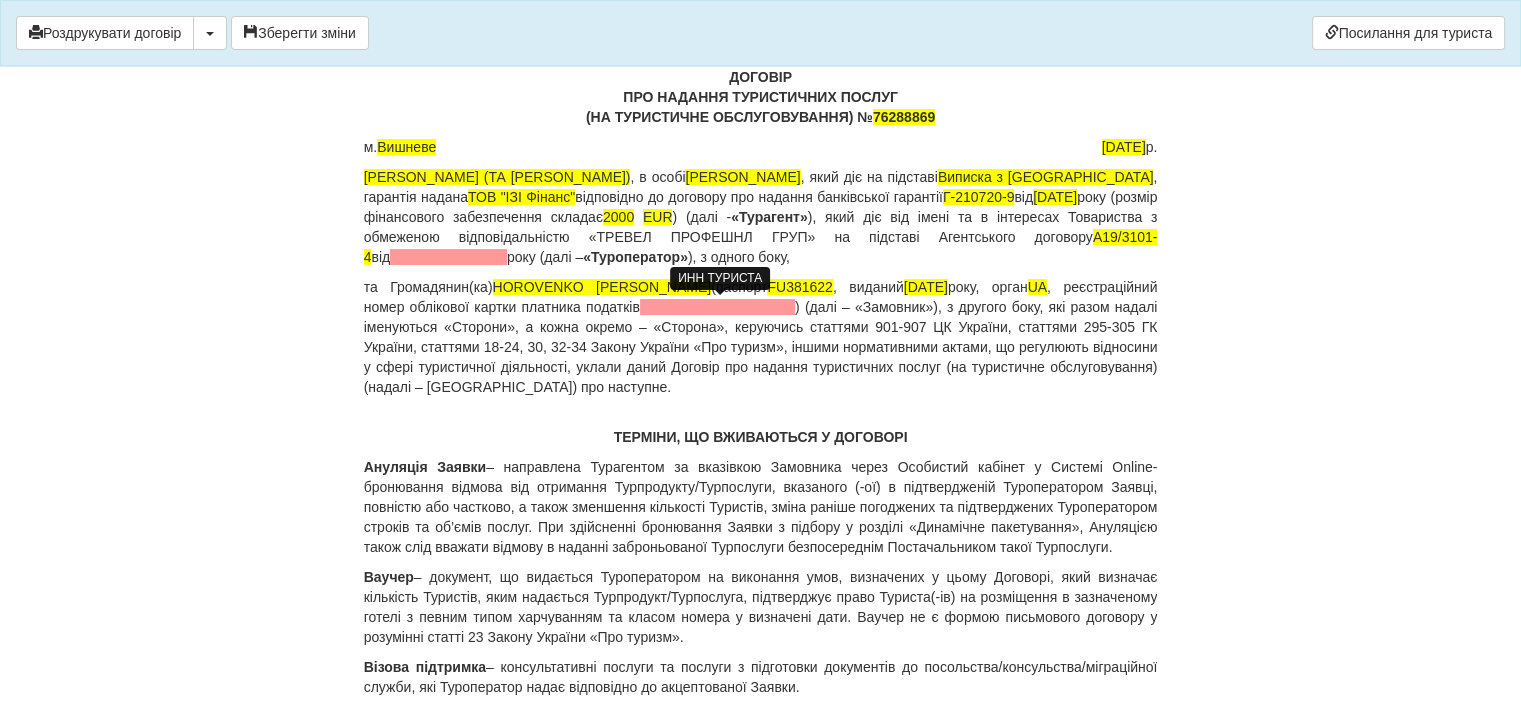 click at bounding box center [717, 307] 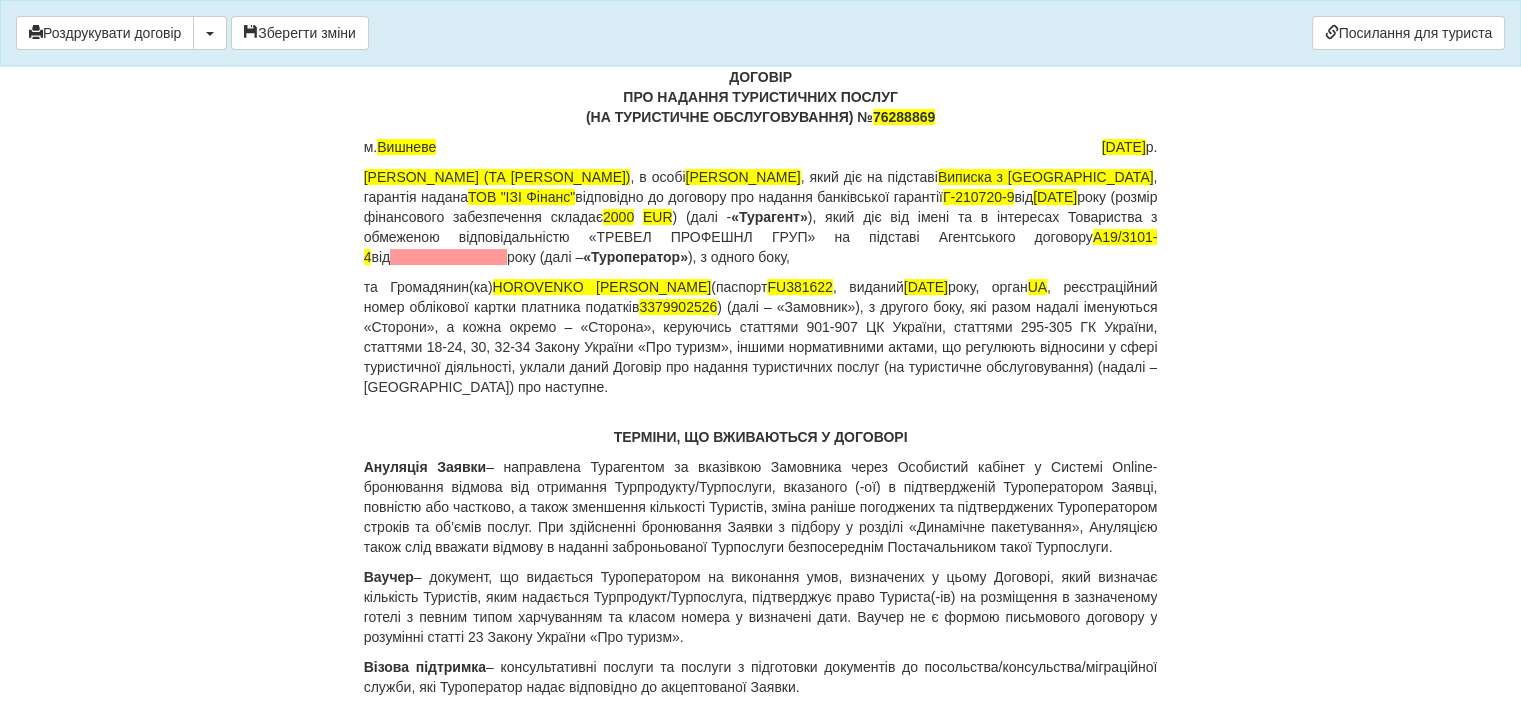 click on "Ваучер  – документ, що видається Туроператором на виконання умов, визначених у цьому Договорі, який визначає кількість Туристів, яким надається Турпродукт/Турпослуга, підтверджує право Туриста(-ів) на розміщення в зазначеному готелі з певним типом харчуванням та класом номера у визначені дати. Ваучер не є формою письмового договору у розумінні статті 23 Закону України «Про туризм»." at bounding box center [761, 607] 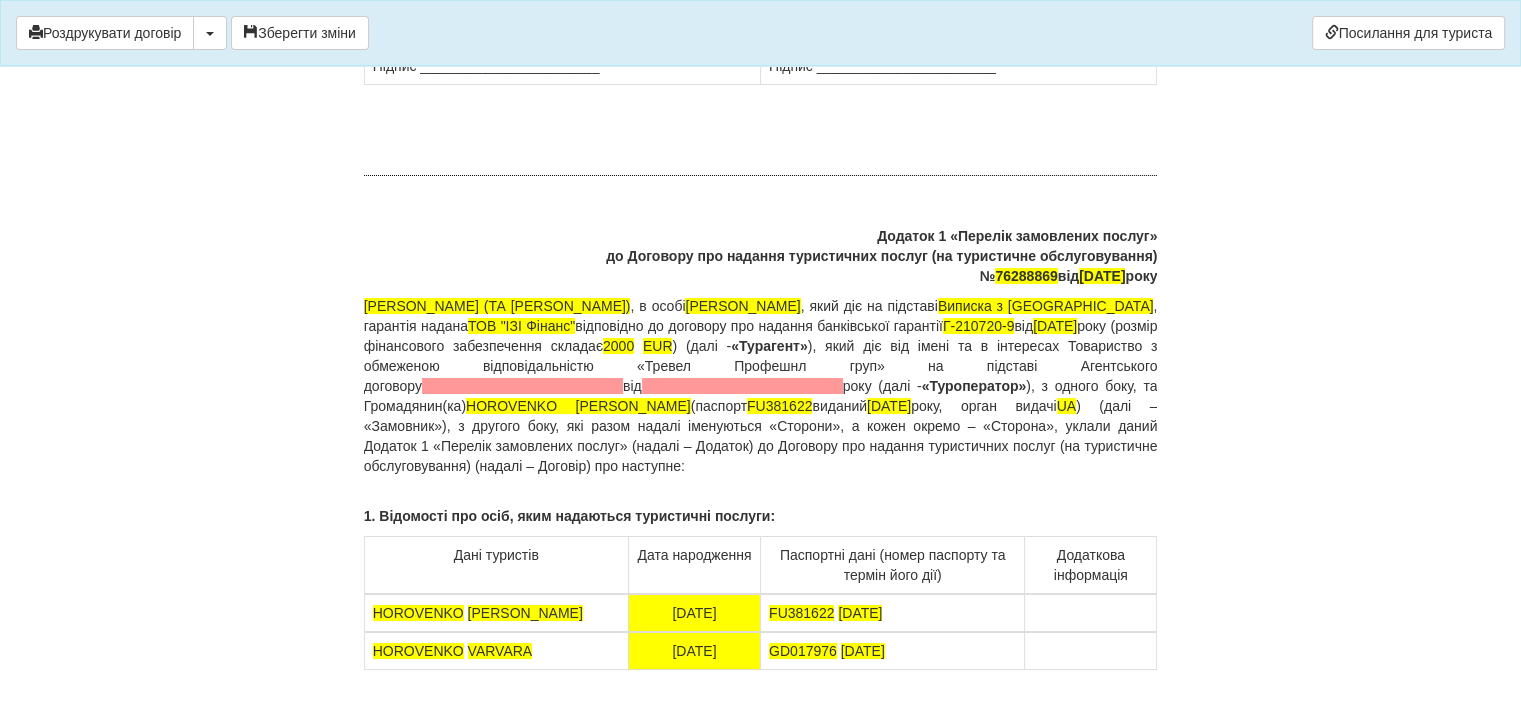 scroll, scrollTop: 15000, scrollLeft: 0, axis: vertical 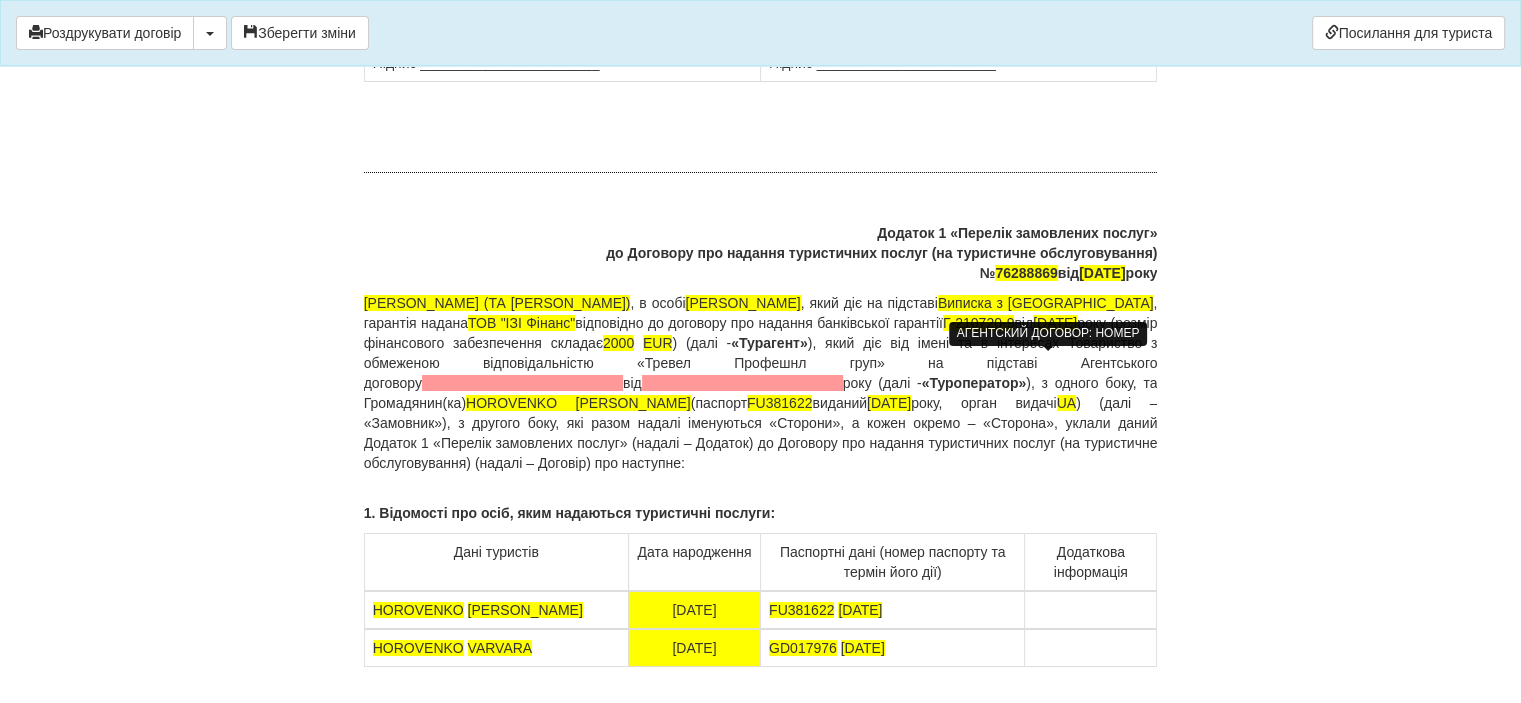 click at bounding box center (522, 383) 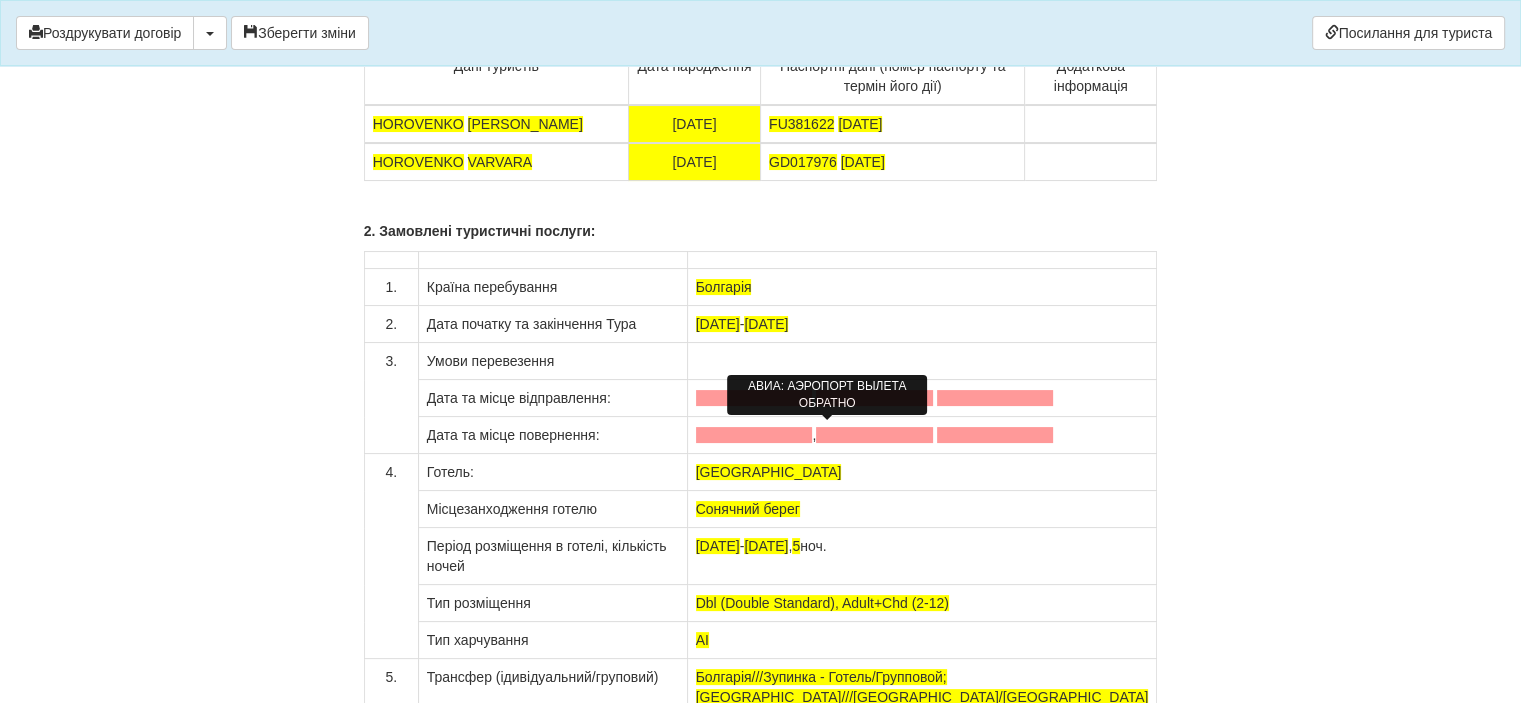 scroll, scrollTop: 15500, scrollLeft: 0, axis: vertical 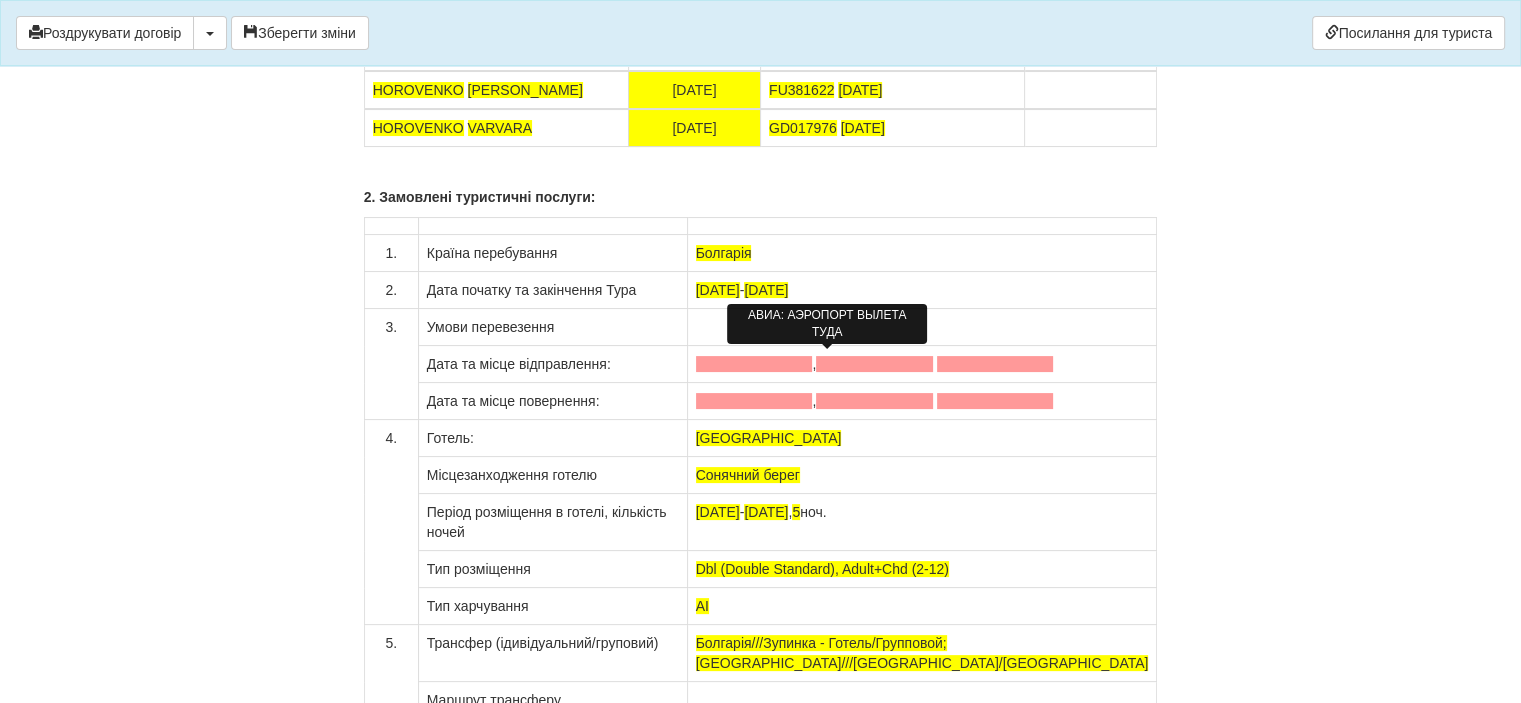 click at bounding box center (754, 364) 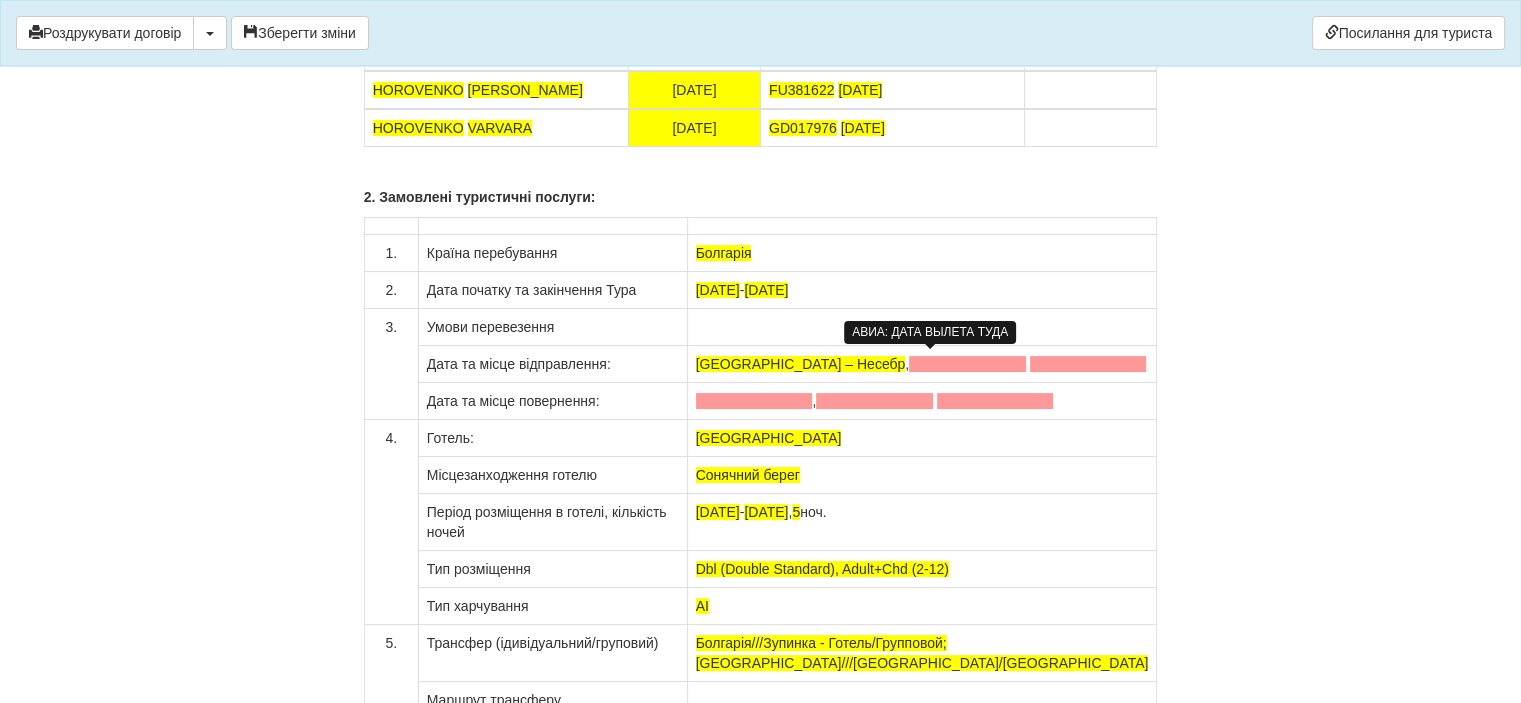 click at bounding box center [967, 364] 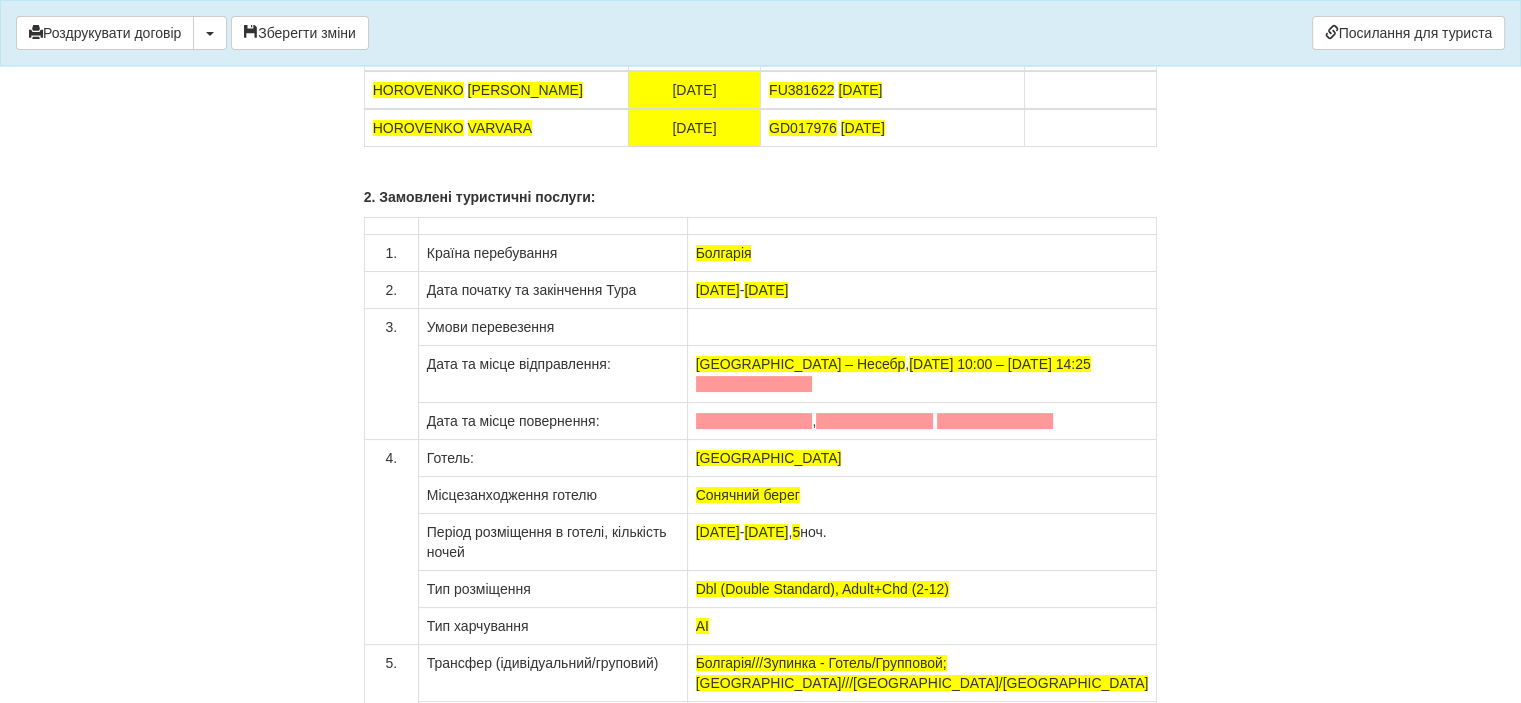 click at bounding box center (754, 384) 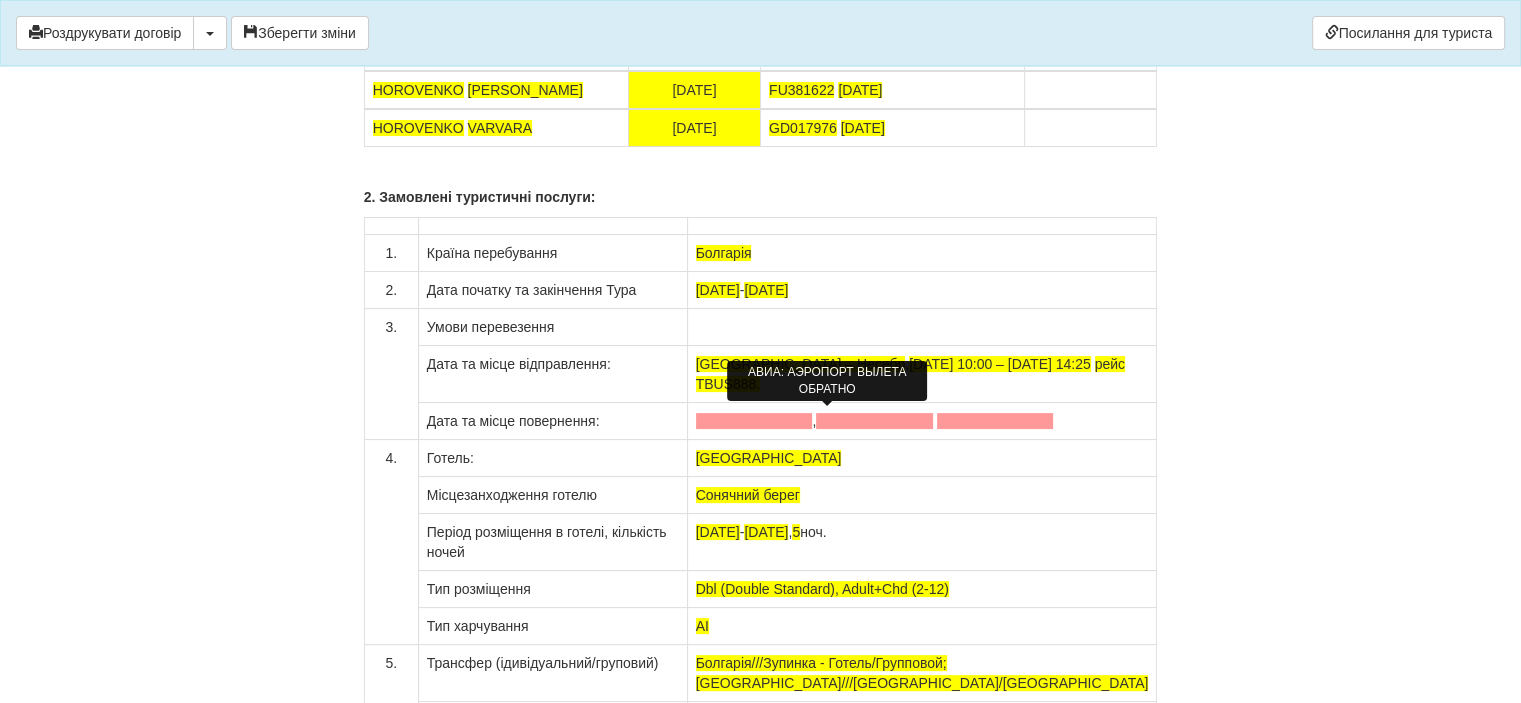 click at bounding box center (754, 421) 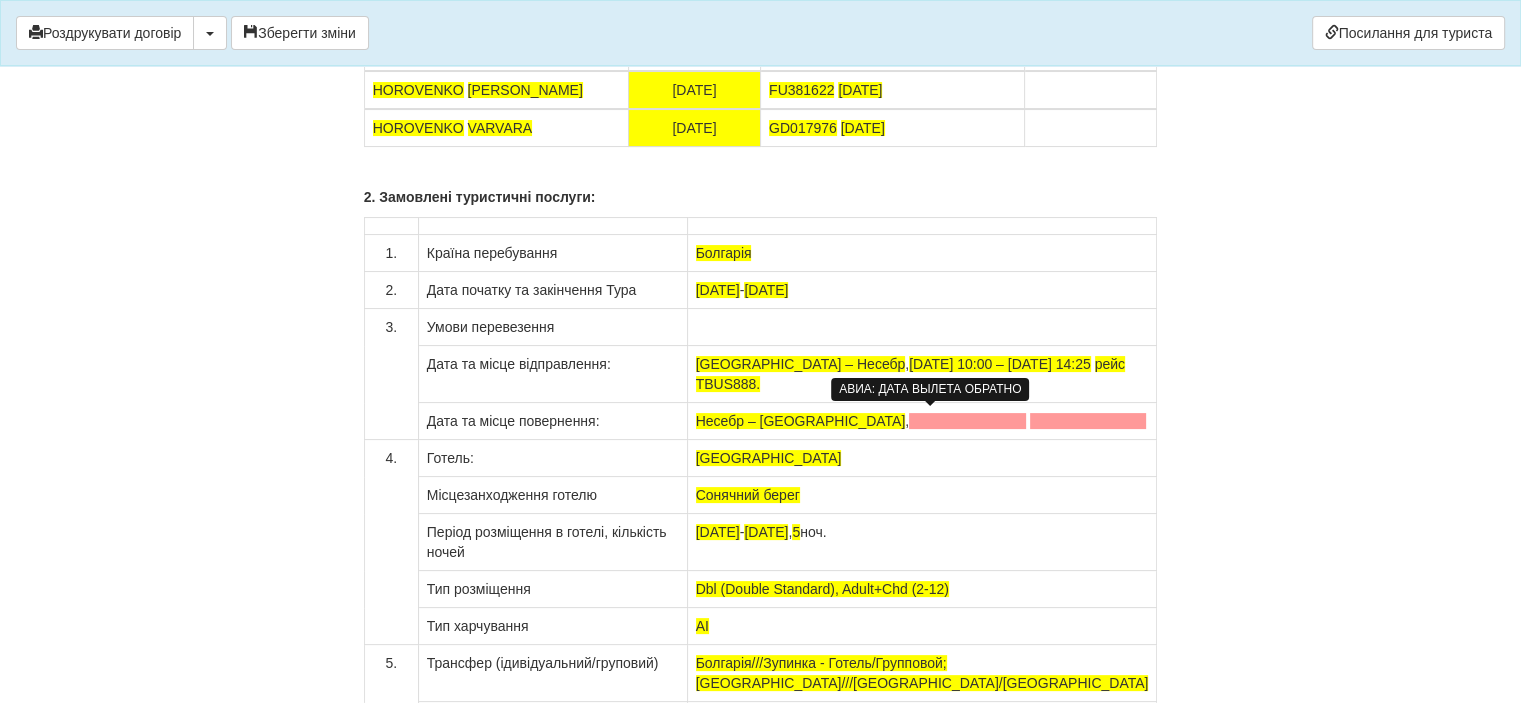 click at bounding box center [967, 421] 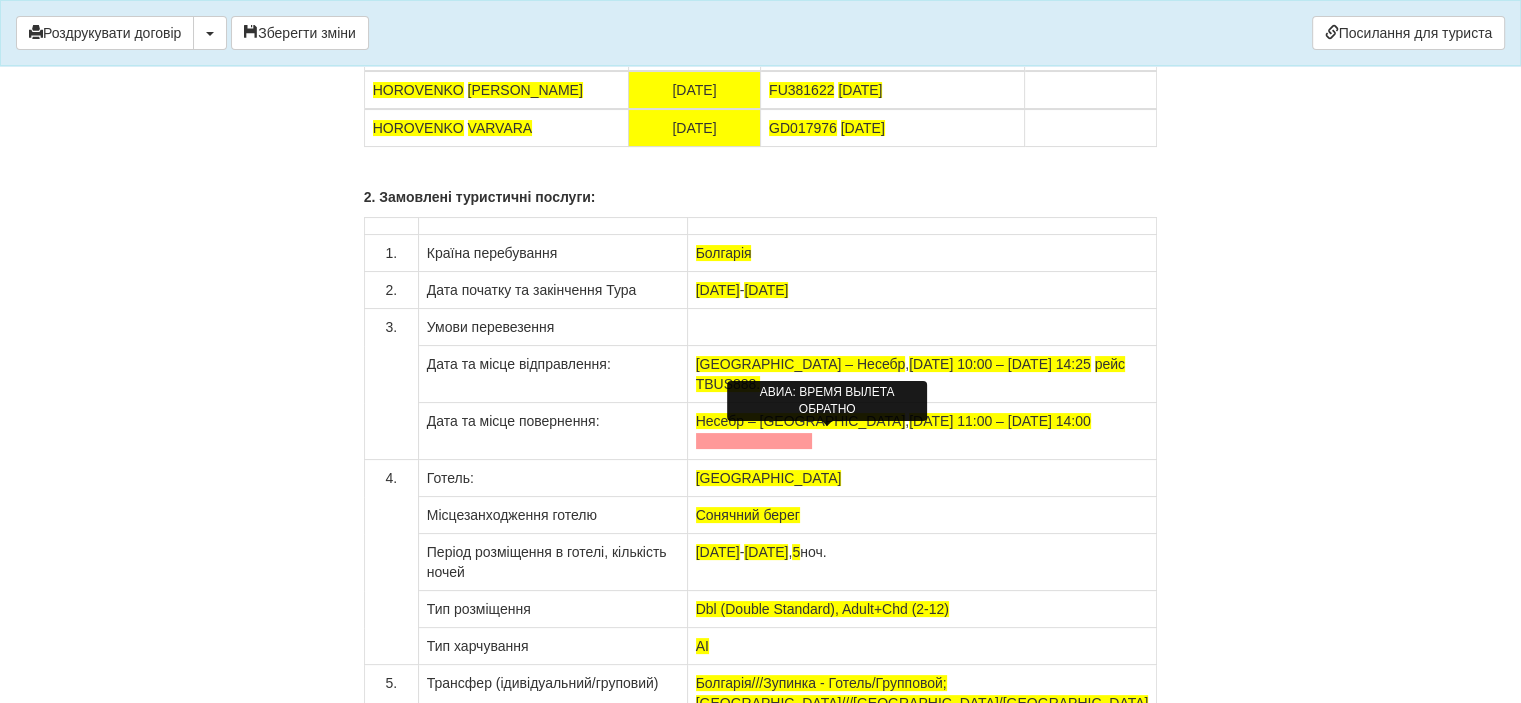 click at bounding box center [754, 441] 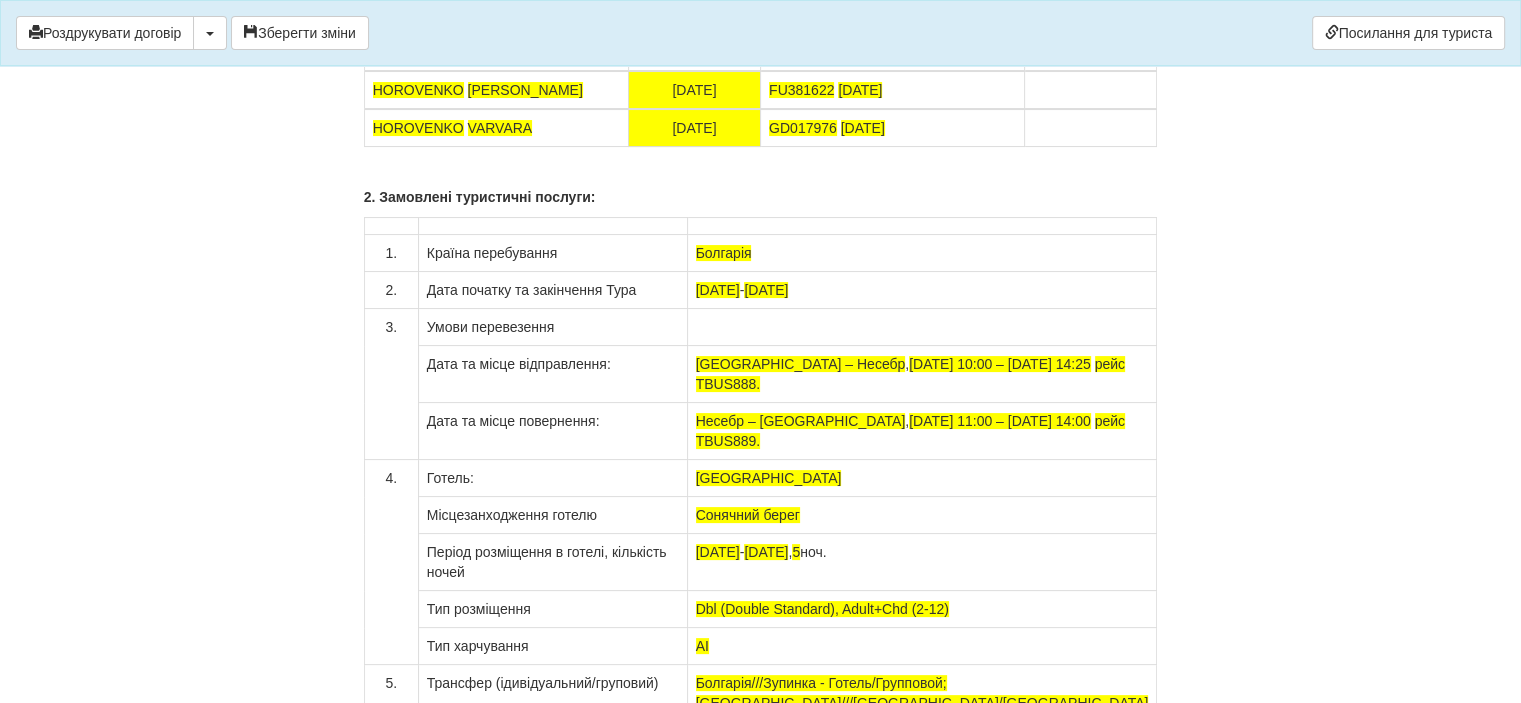 click on "×
Деякі поля не заповнено
Ми підсвітили  порожні поля  червоним кольором.                Ви можете відредагувати текст і внести відсутні дані прямо у цьому вікні.
Для автоматичного заповнення договору:
Необхідно додати агентський договір з оператором TPG
Роздрукувати договір
Скачати PDF" at bounding box center [761, -6407] 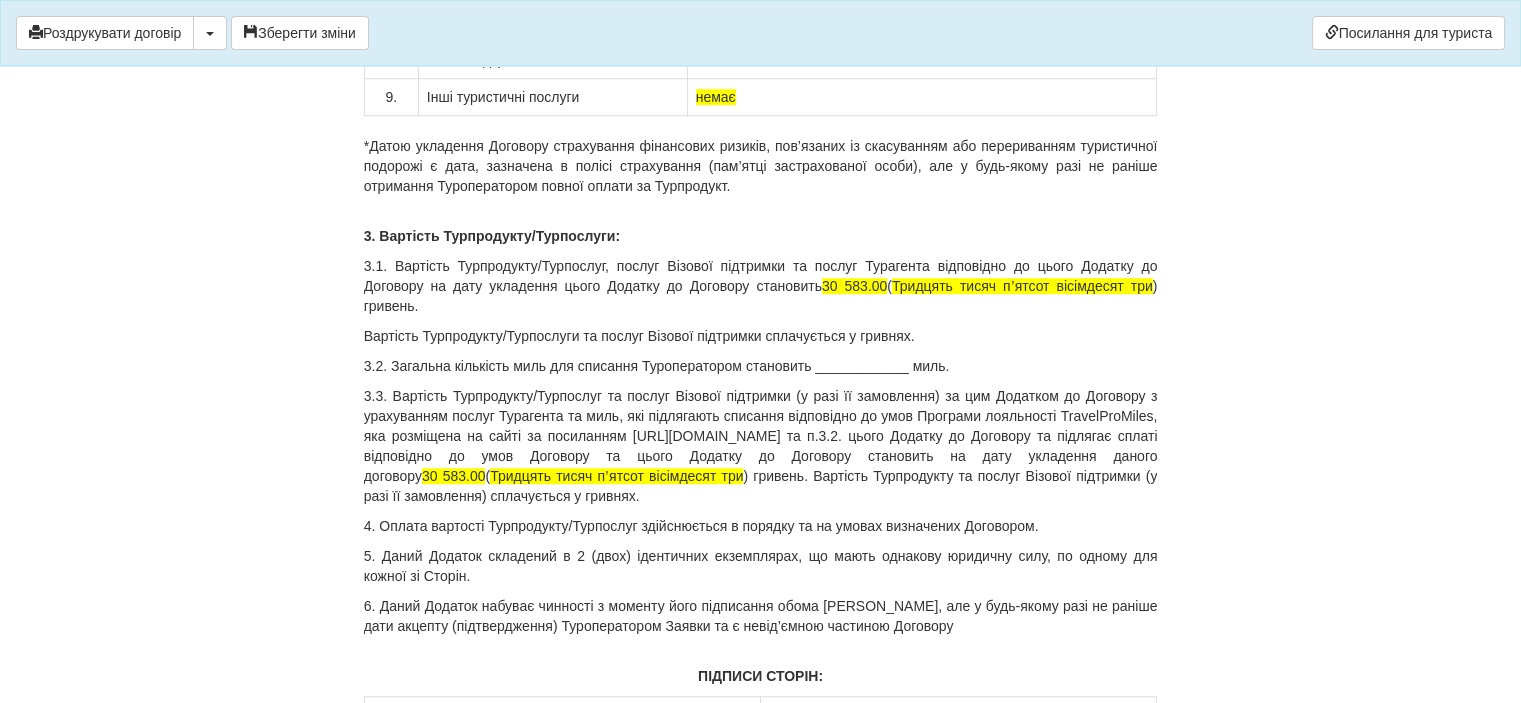 scroll, scrollTop: 16800, scrollLeft: 0, axis: vertical 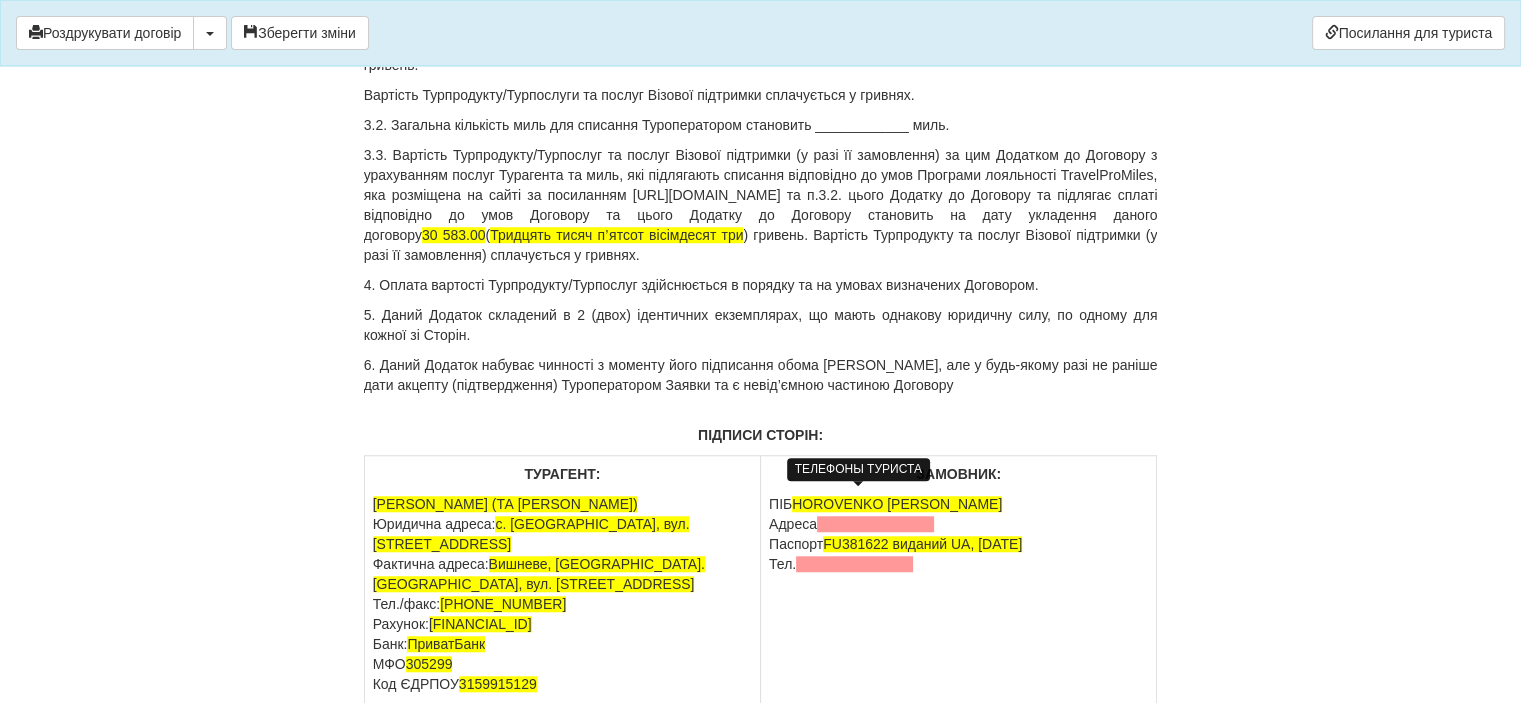 click at bounding box center (854, 564) 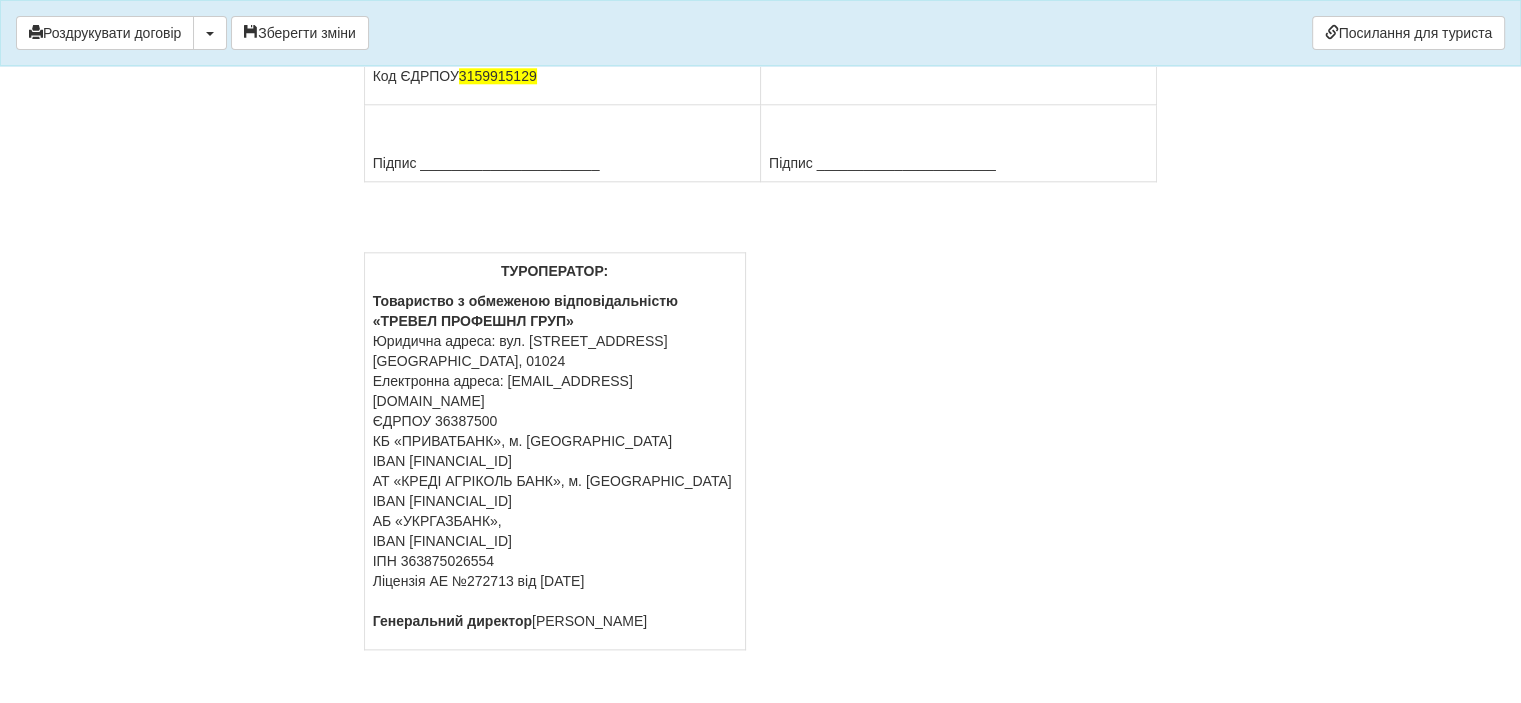 scroll, scrollTop: 17410, scrollLeft: 0, axis: vertical 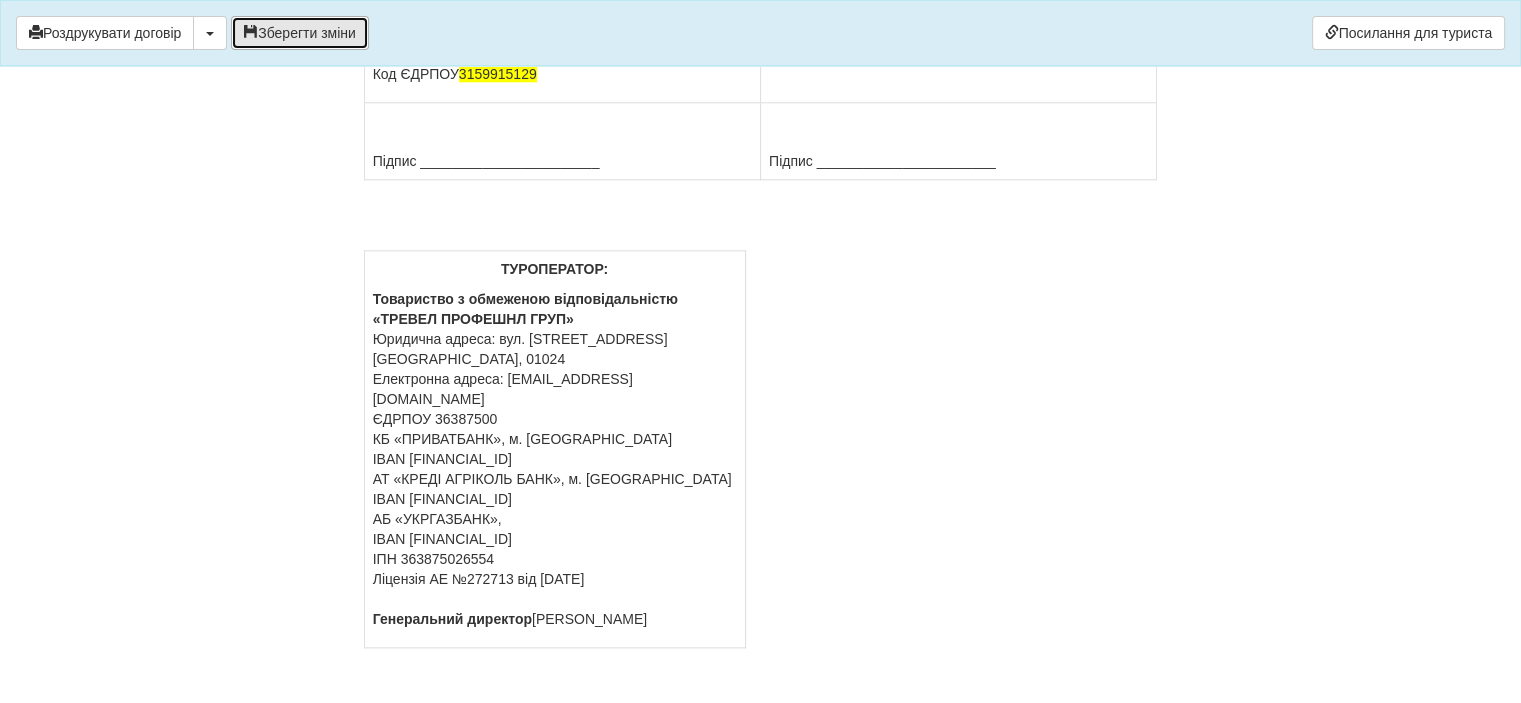 click on "Зберегти зміни" at bounding box center (300, 33) 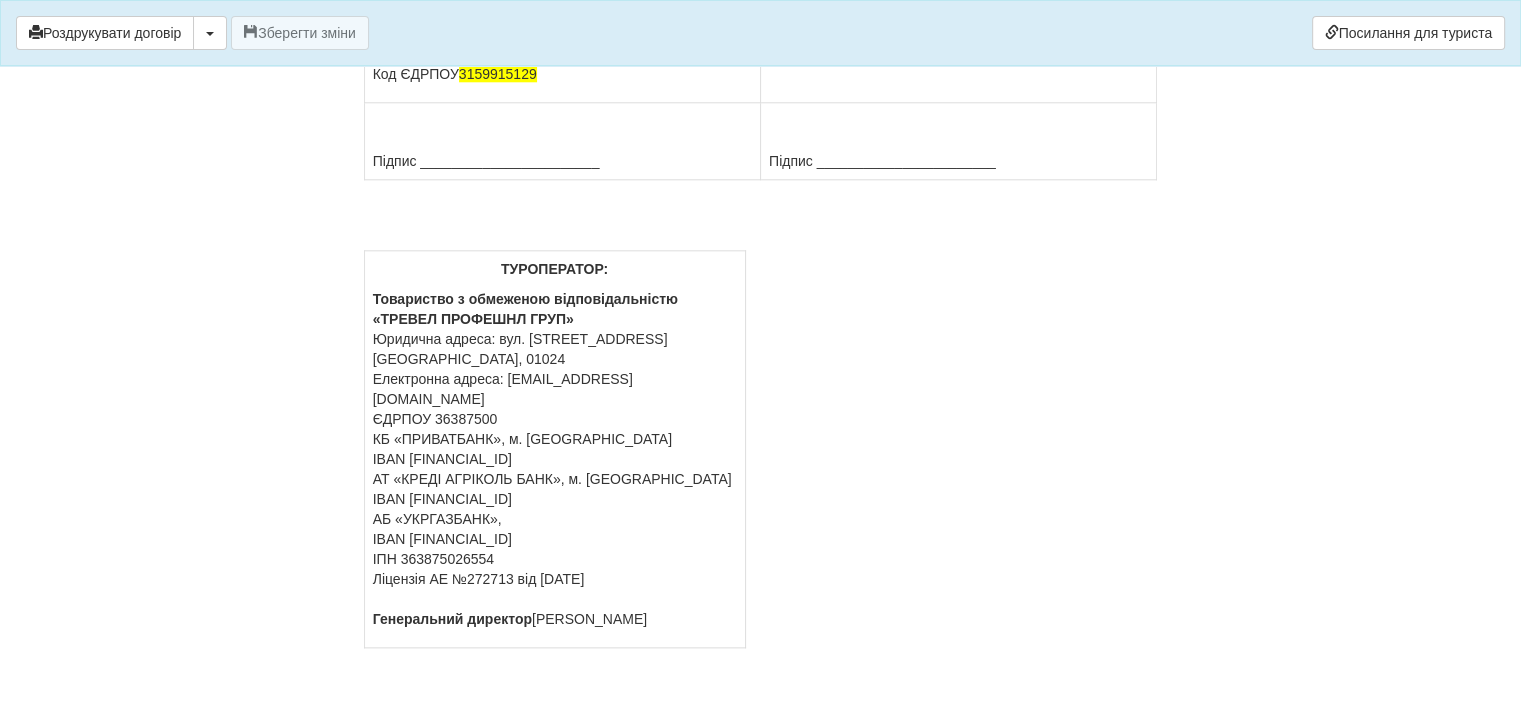 scroll, scrollTop: 16610, scrollLeft: 0, axis: vertical 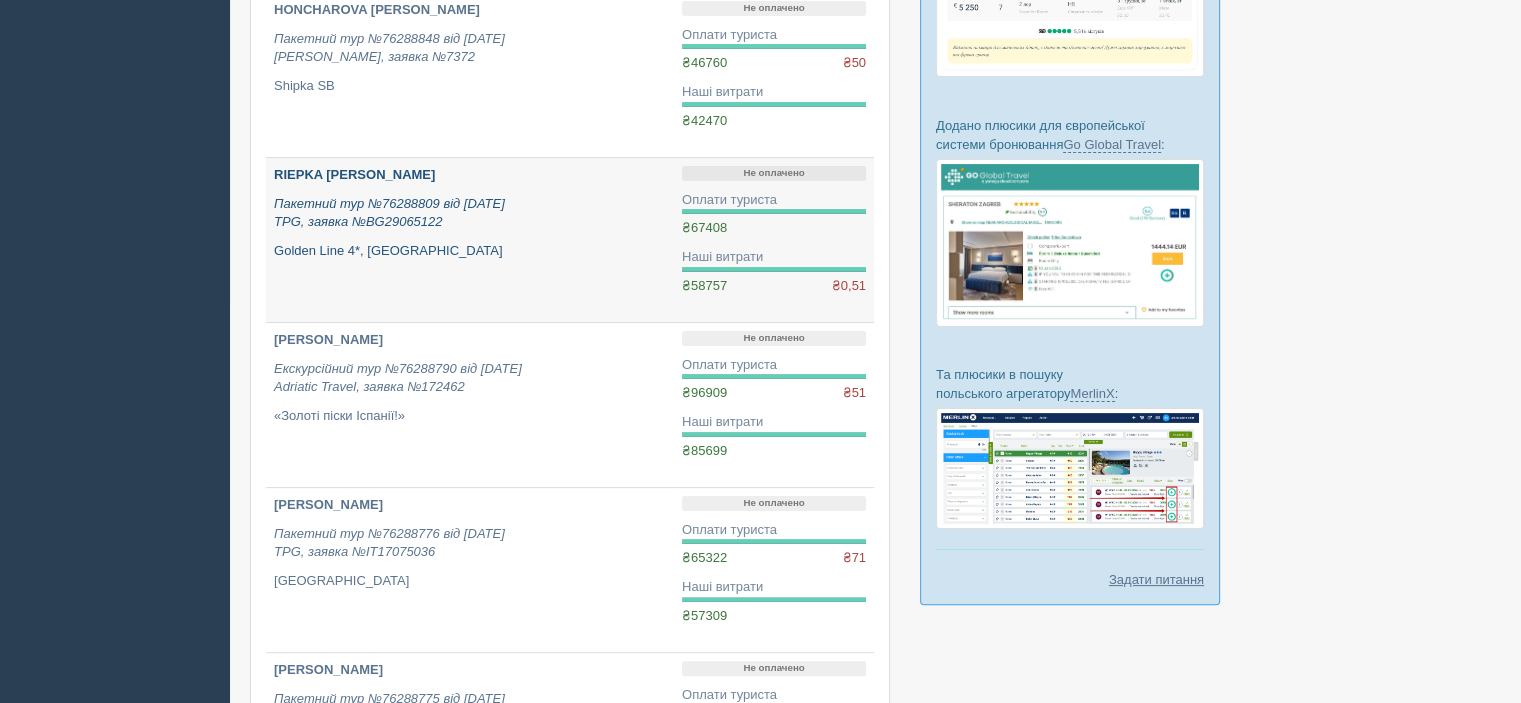 click on "RIEPKA [PERSON_NAME]" at bounding box center [354, 174] 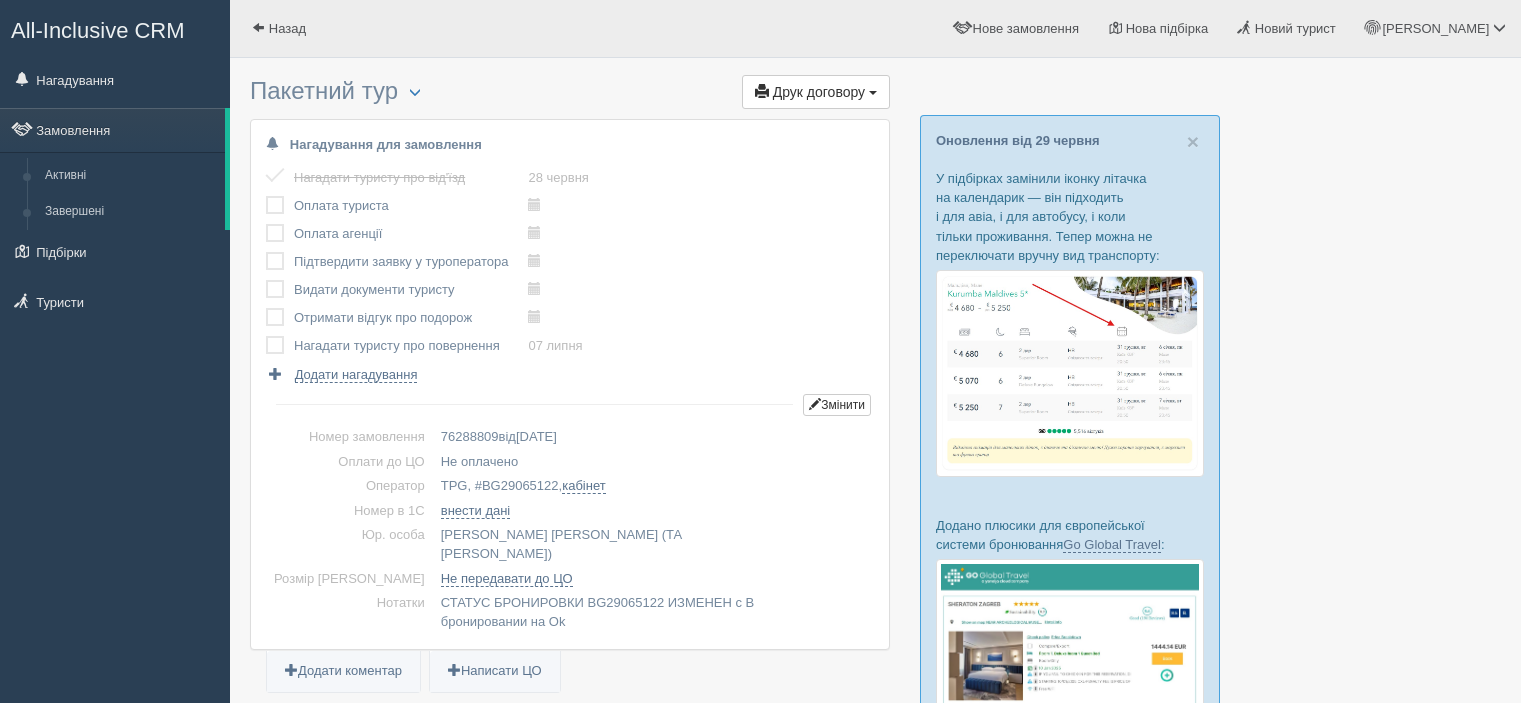 scroll, scrollTop: 0, scrollLeft: 0, axis: both 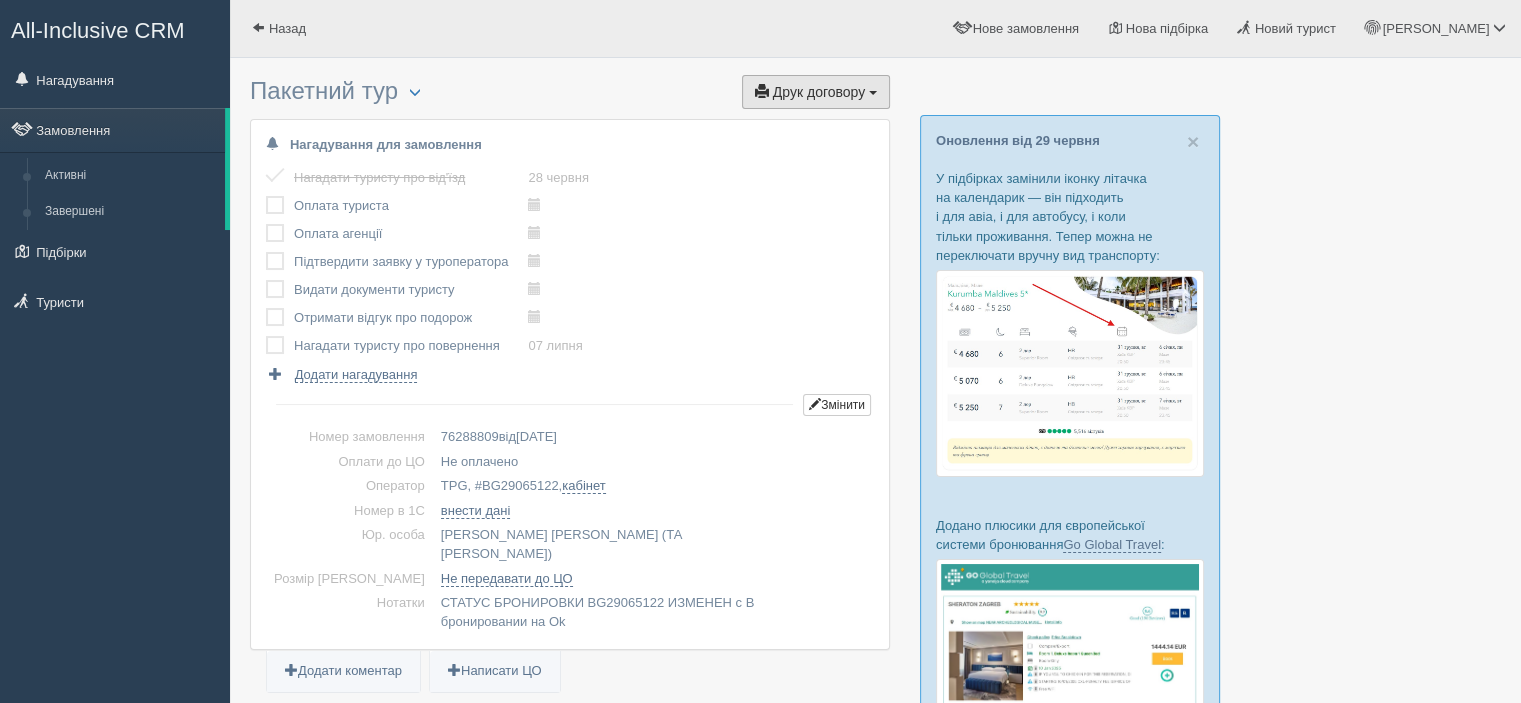 click on "Друк договору" at bounding box center [819, 92] 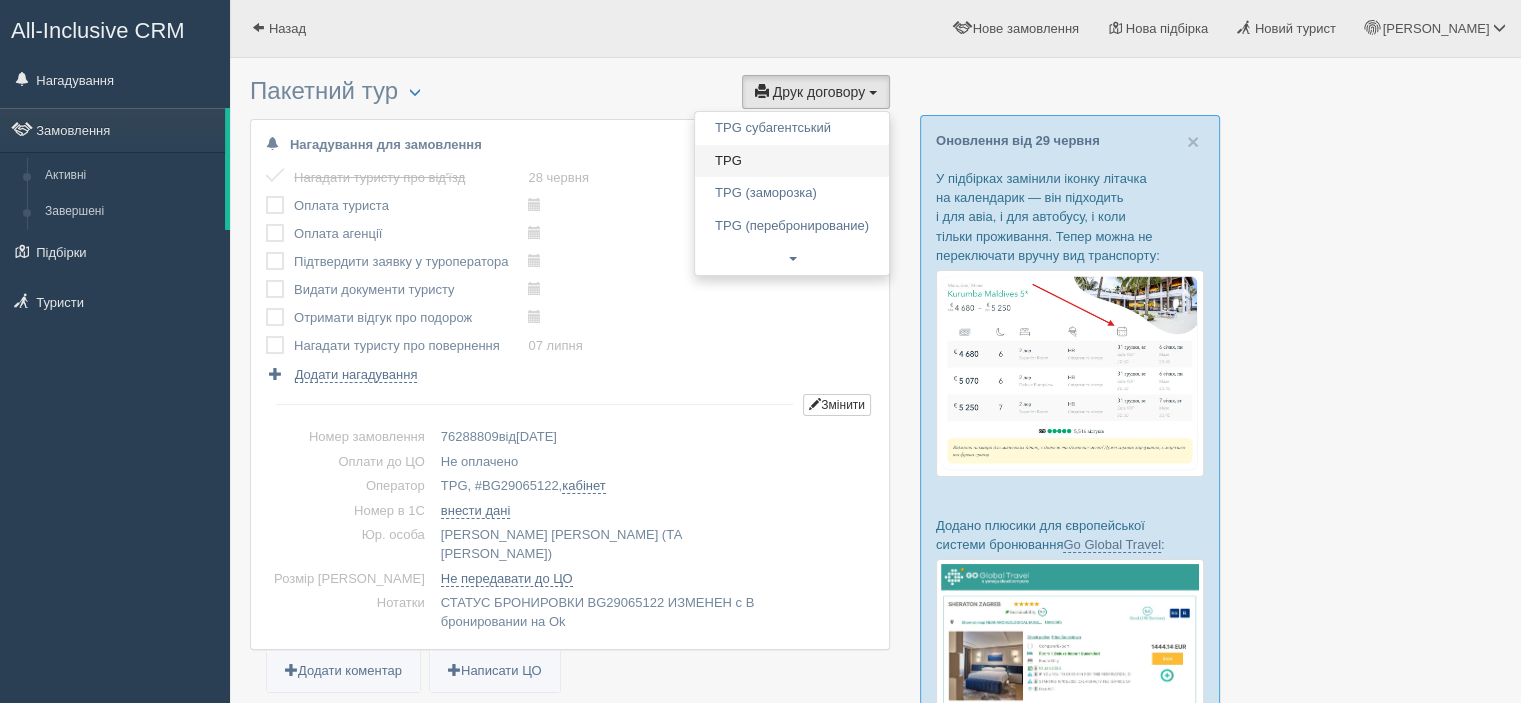 click on "TPG" at bounding box center [792, 161] 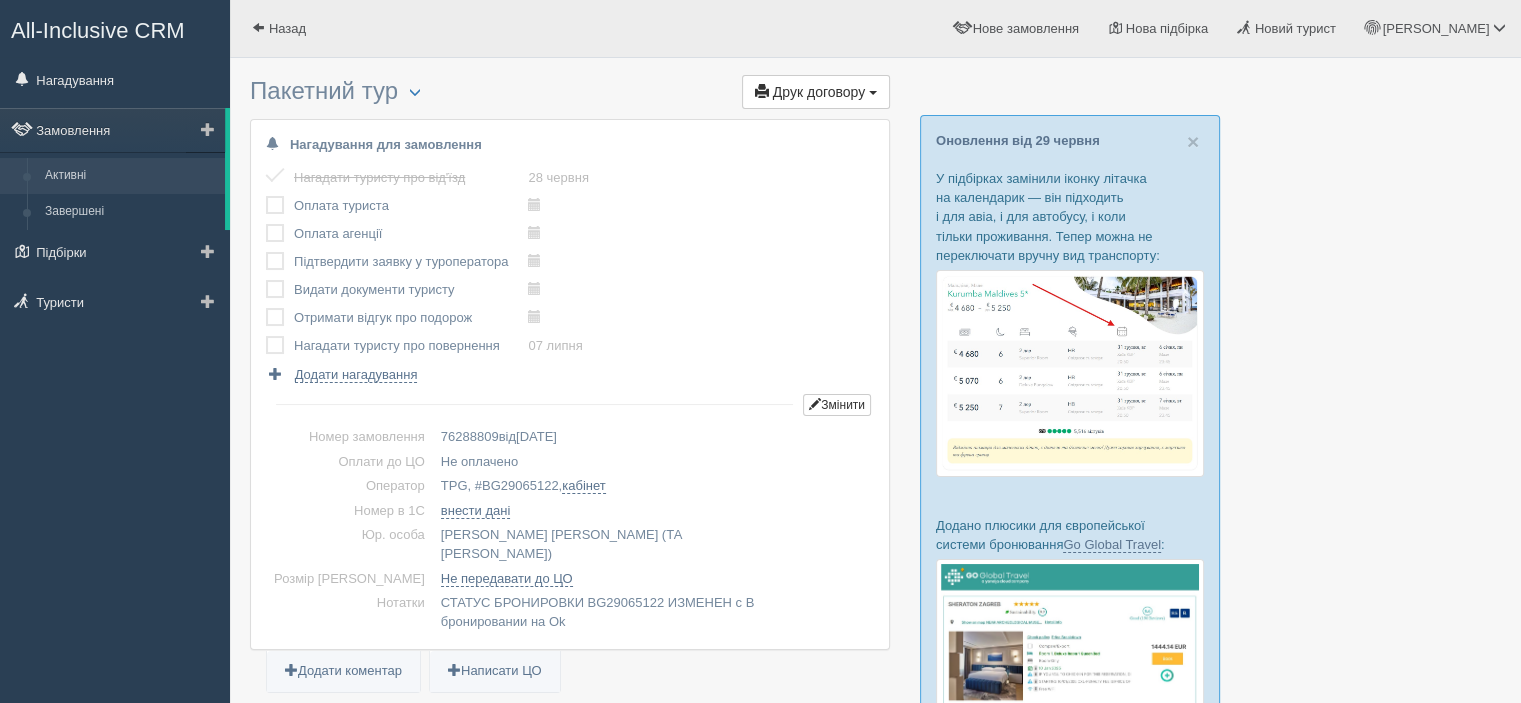 click on "Активні" at bounding box center (130, 176) 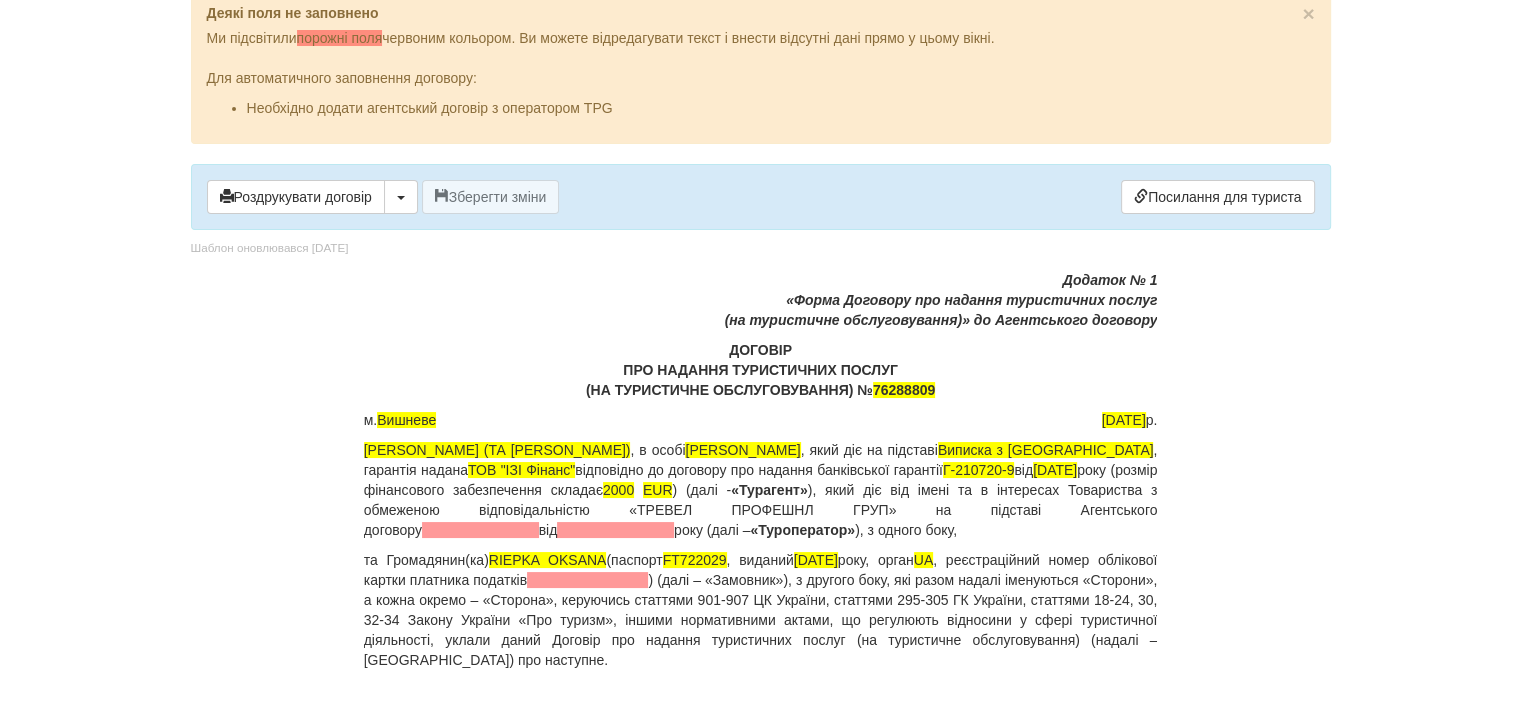 scroll, scrollTop: 100, scrollLeft: 0, axis: vertical 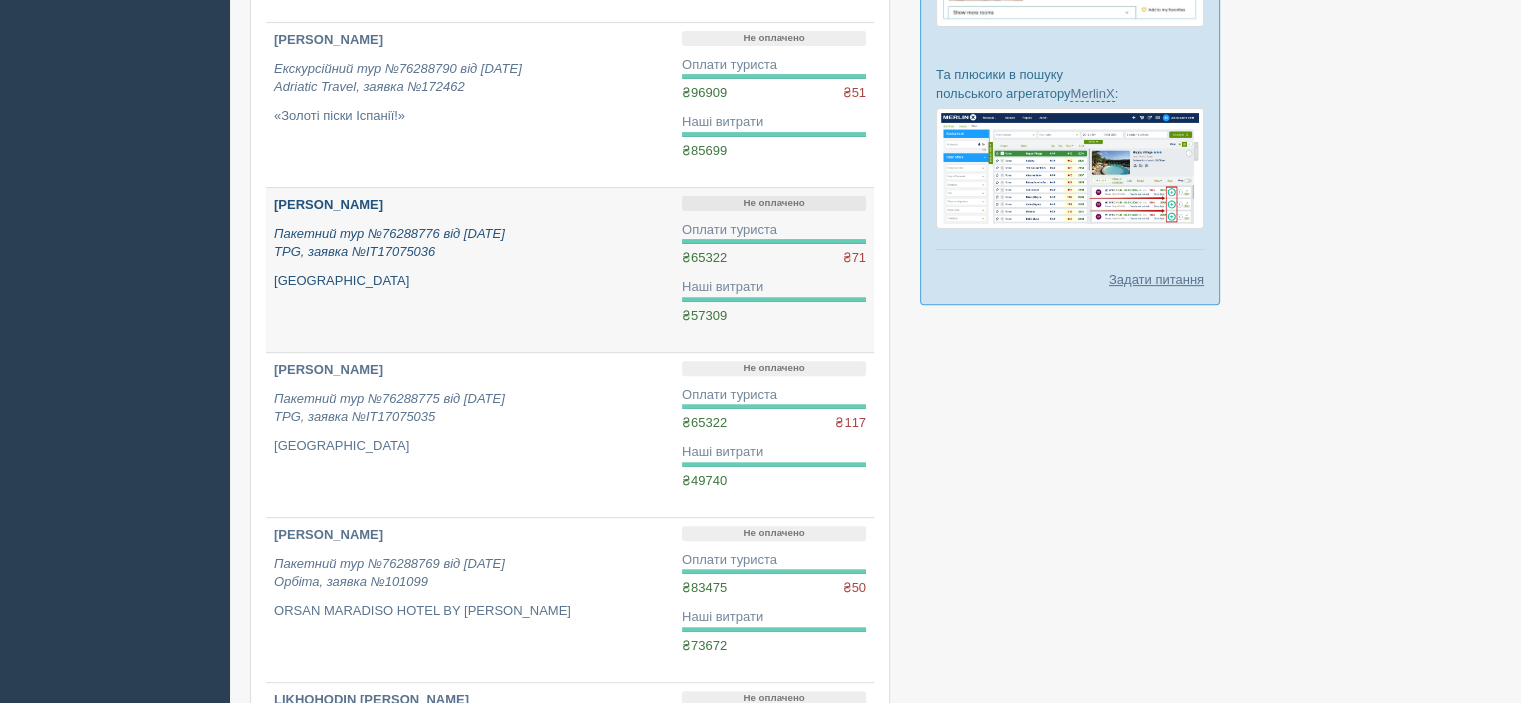 click on "[PERSON_NAME]" at bounding box center [328, 204] 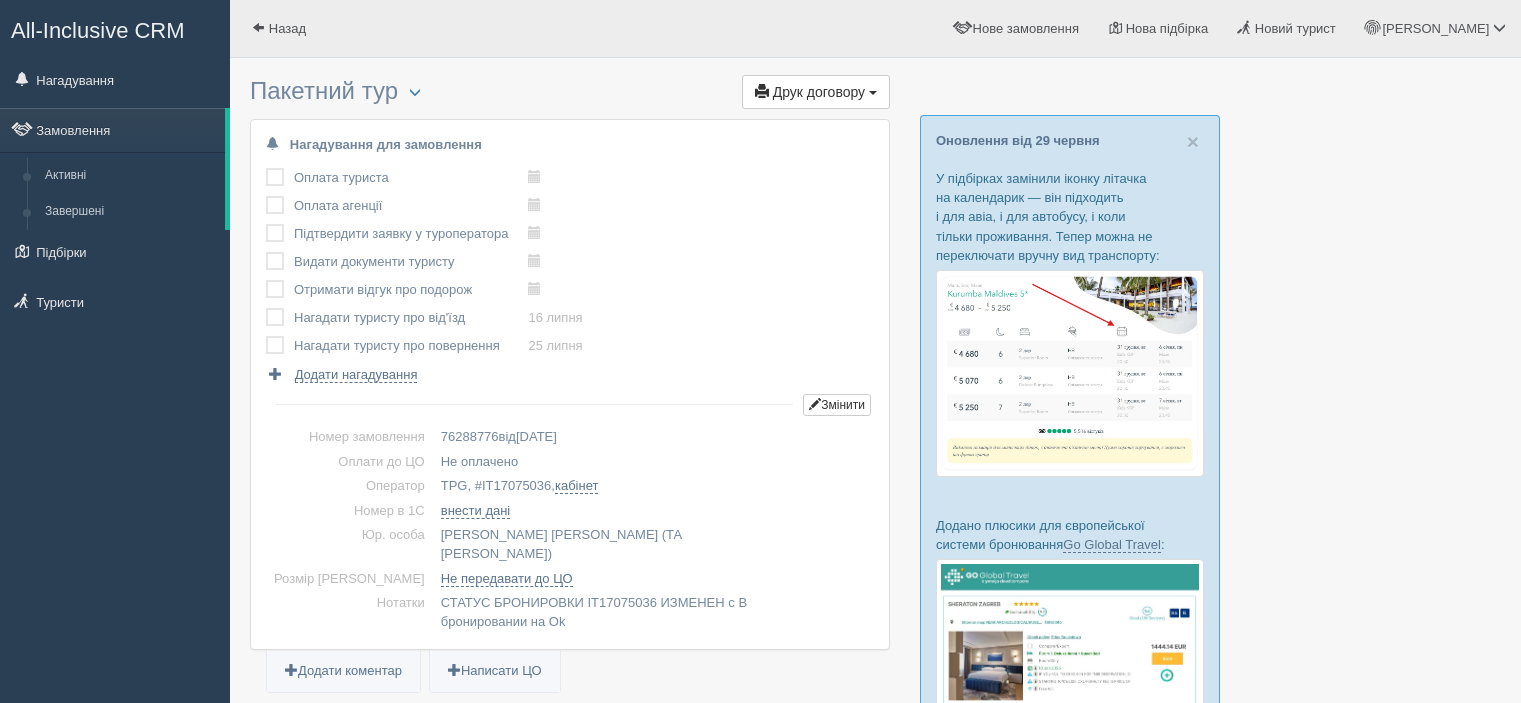scroll, scrollTop: 0, scrollLeft: 0, axis: both 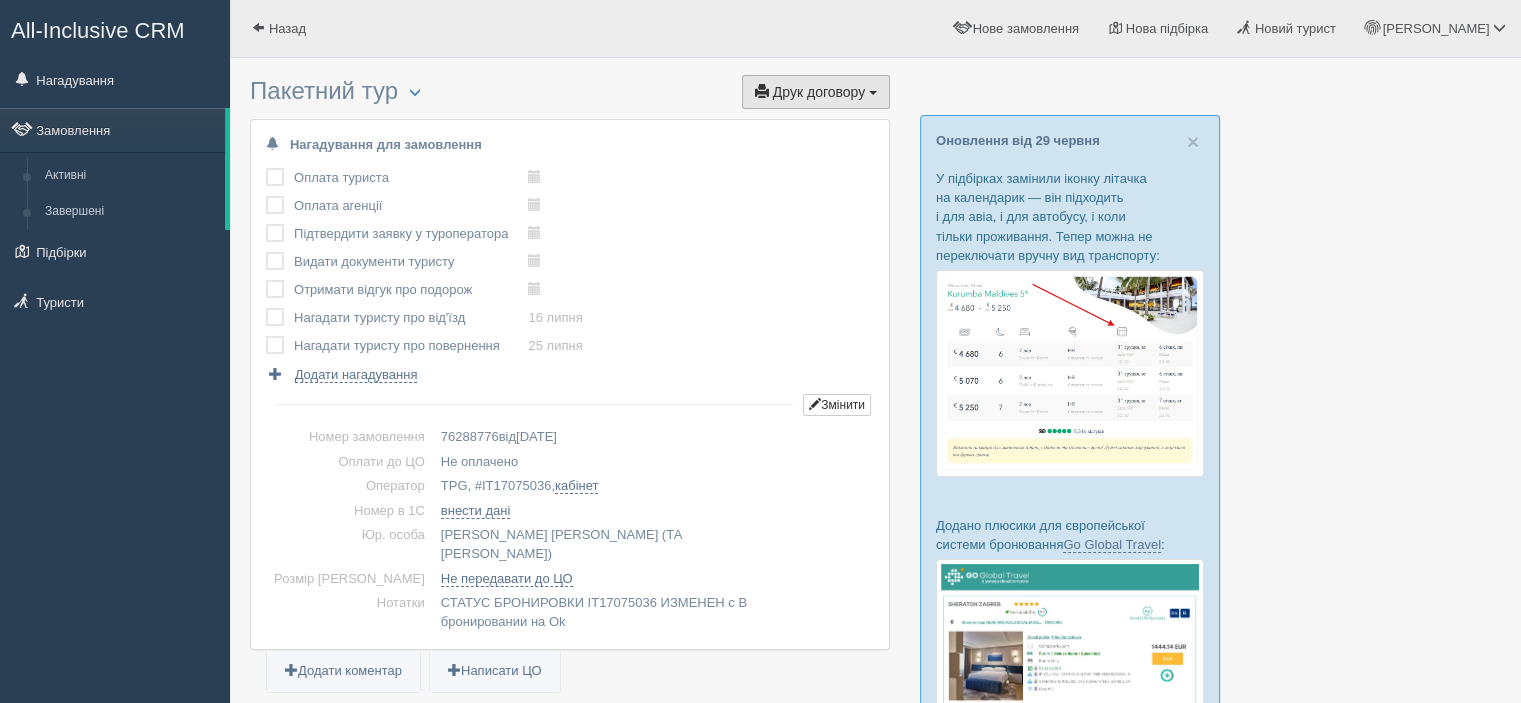 click on "Друк договору" at bounding box center [819, 92] 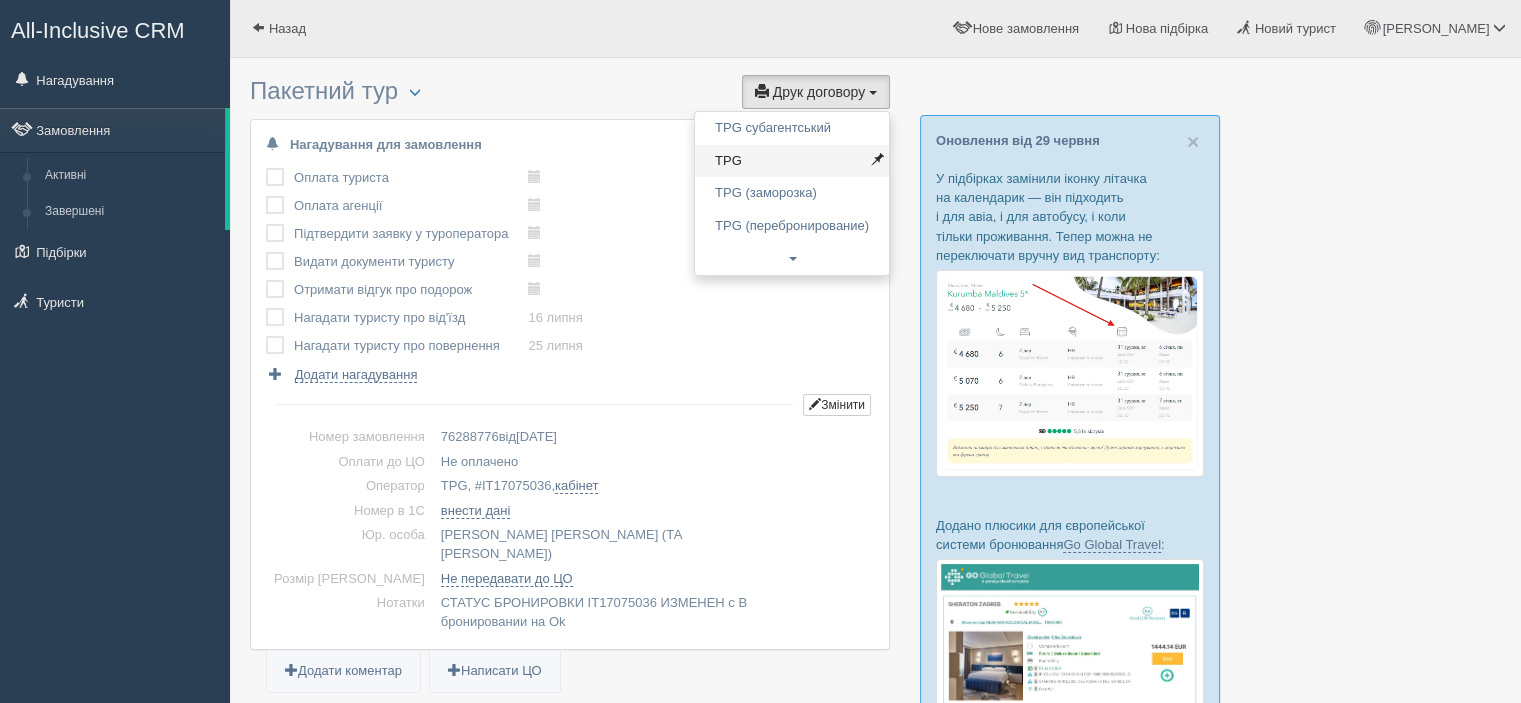 click on "TPG" at bounding box center (792, 161) 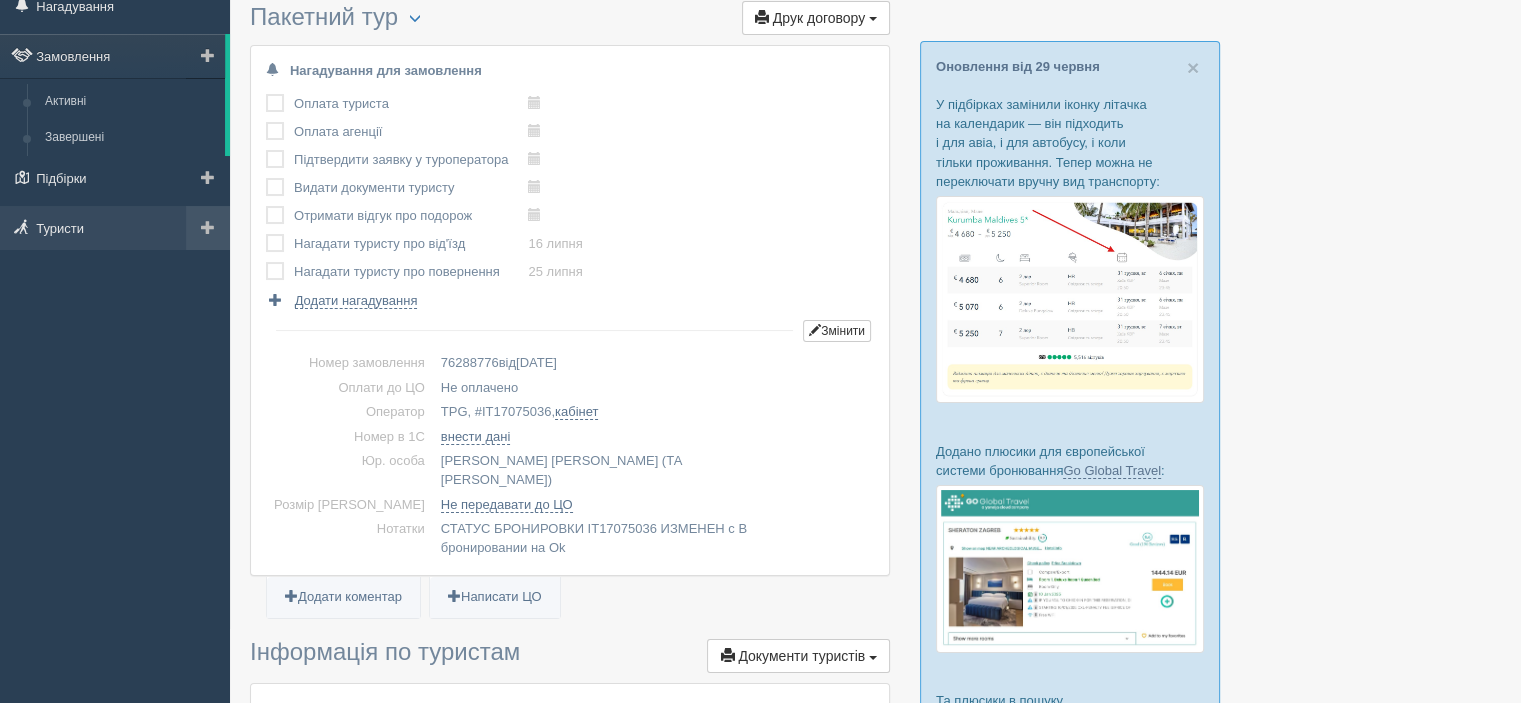 scroll, scrollTop: 0, scrollLeft: 0, axis: both 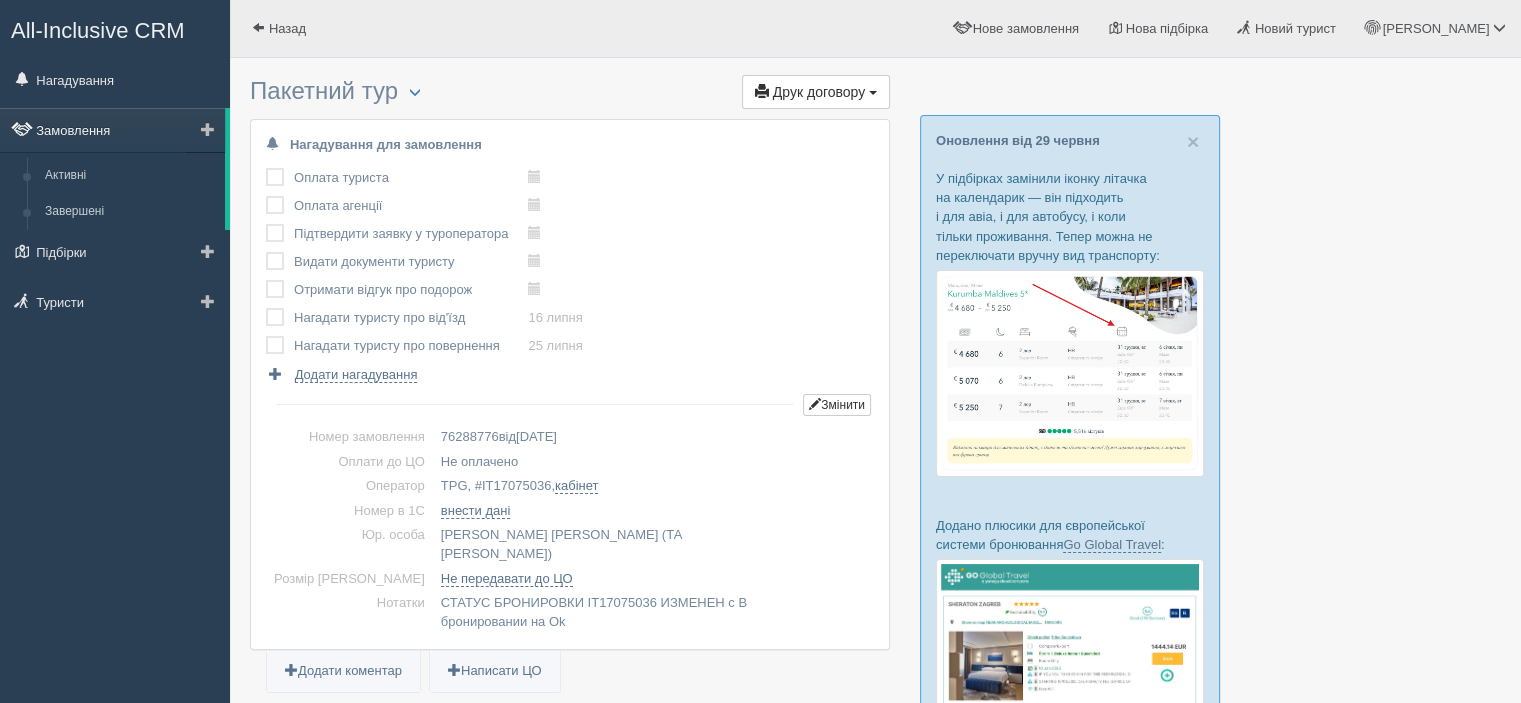 click on "Замовлення" at bounding box center (112, 130) 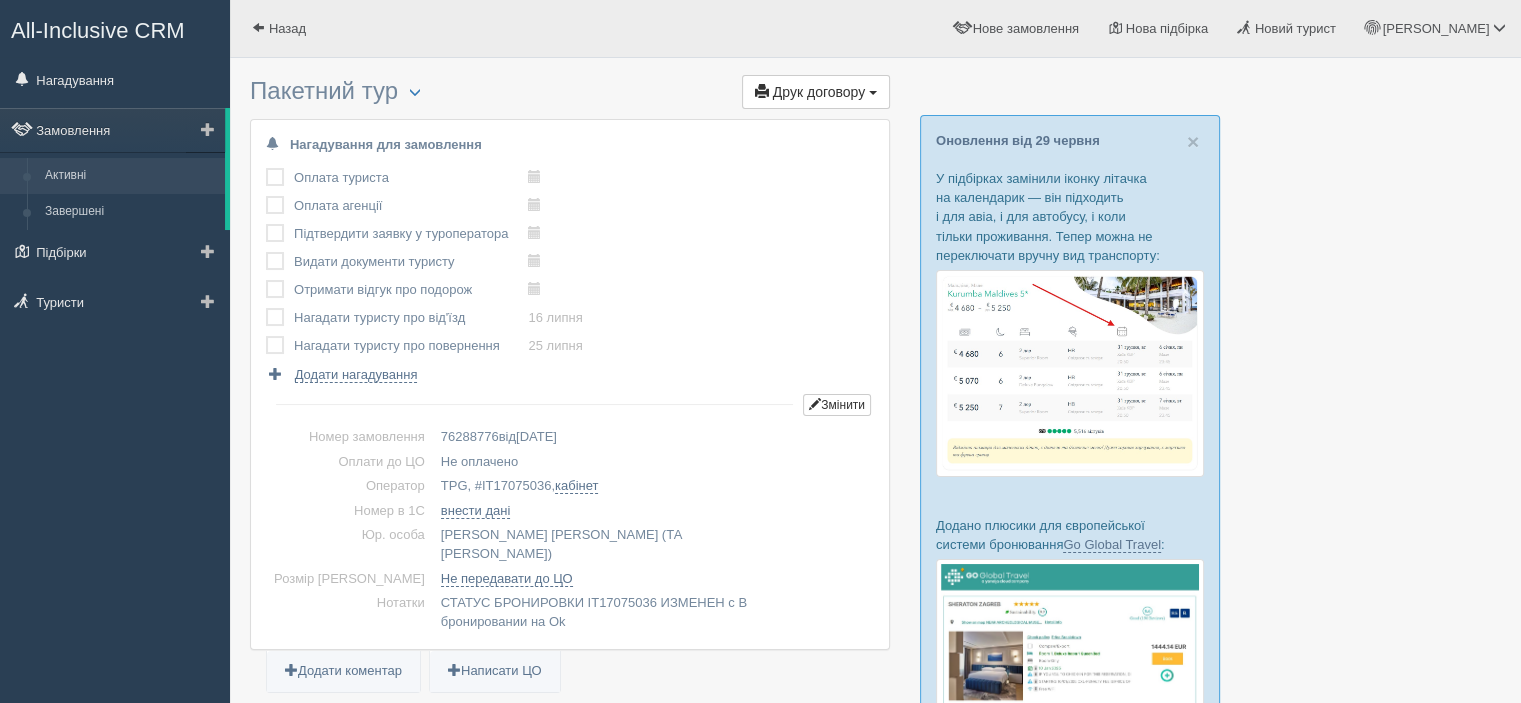 click on "Активні" at bounding box center [130, 176] 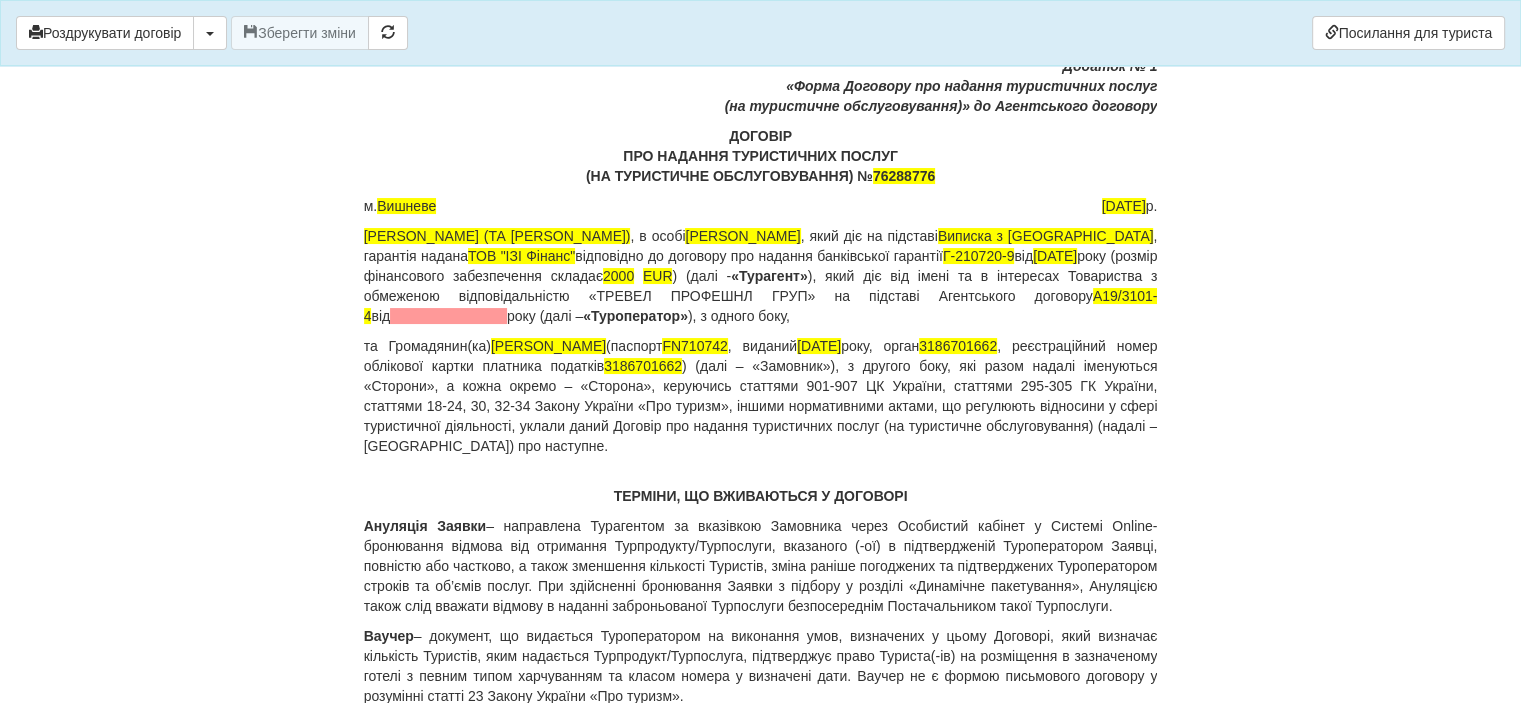 scroll, scrollTop: 200, scrollLeft: 0, axis: vertical 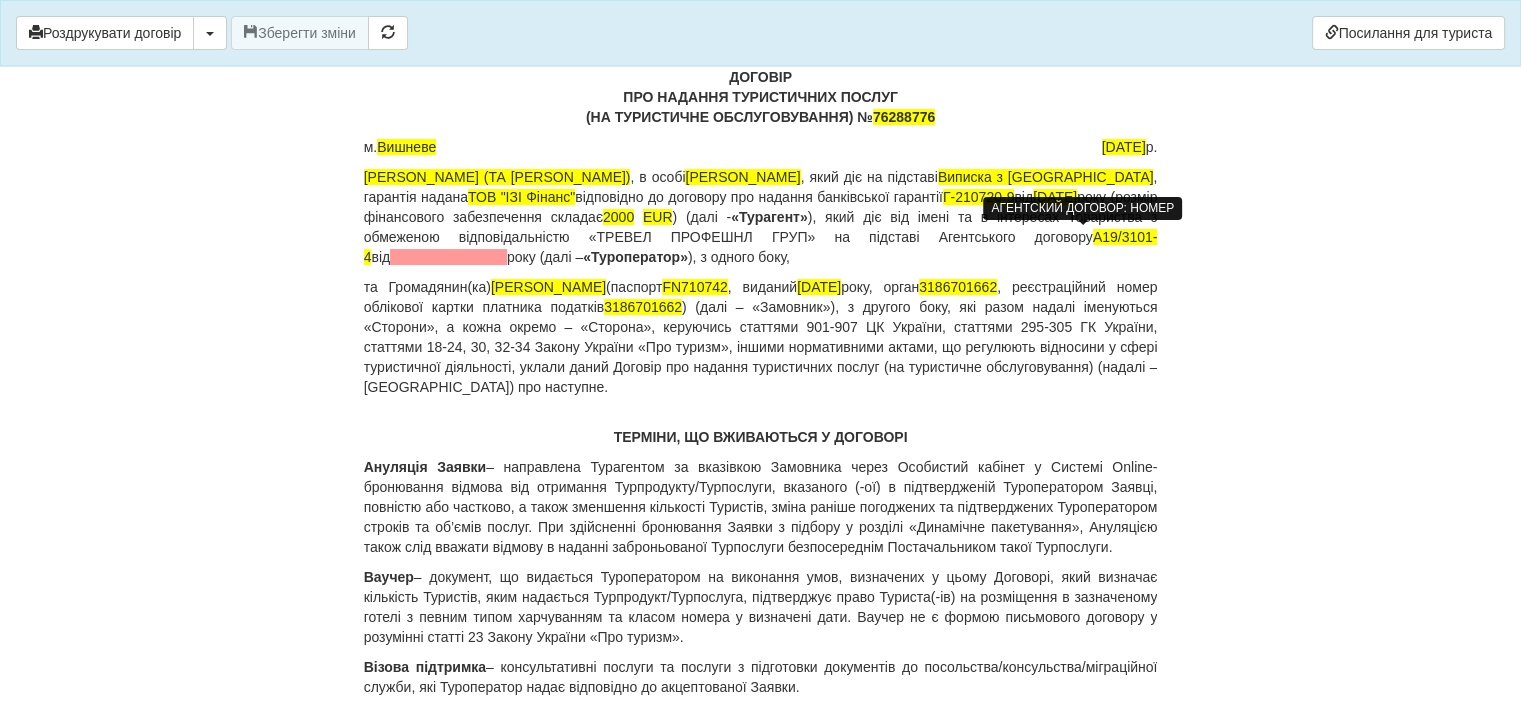 click on "A19/3101-4" at bounding box center [761, 247] 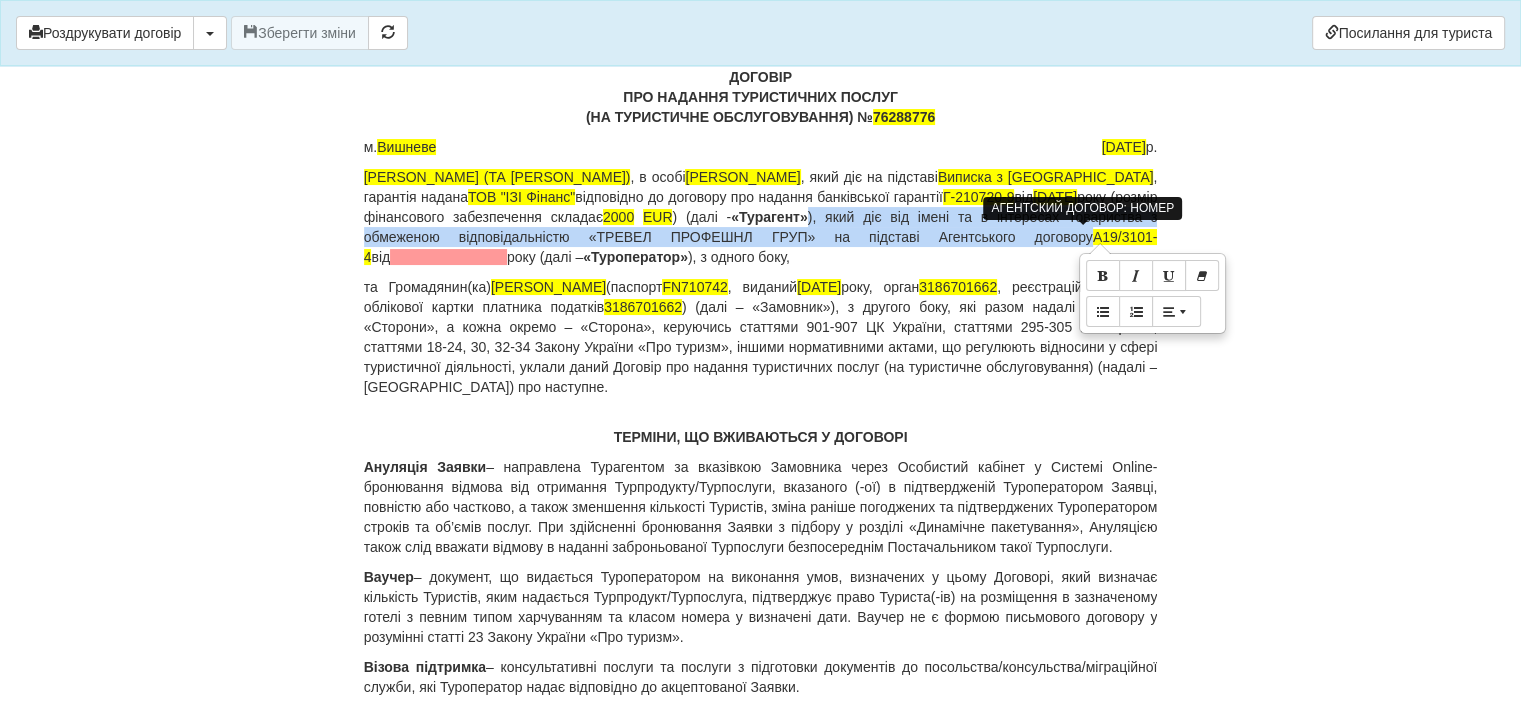 copy on "),
який діє від імені та в інтересах Товариства з обмеженою відповідальністю «ТРЕВЕЛ ПРОФЕШНЛ ГРУП» на підставі Агентського договору" 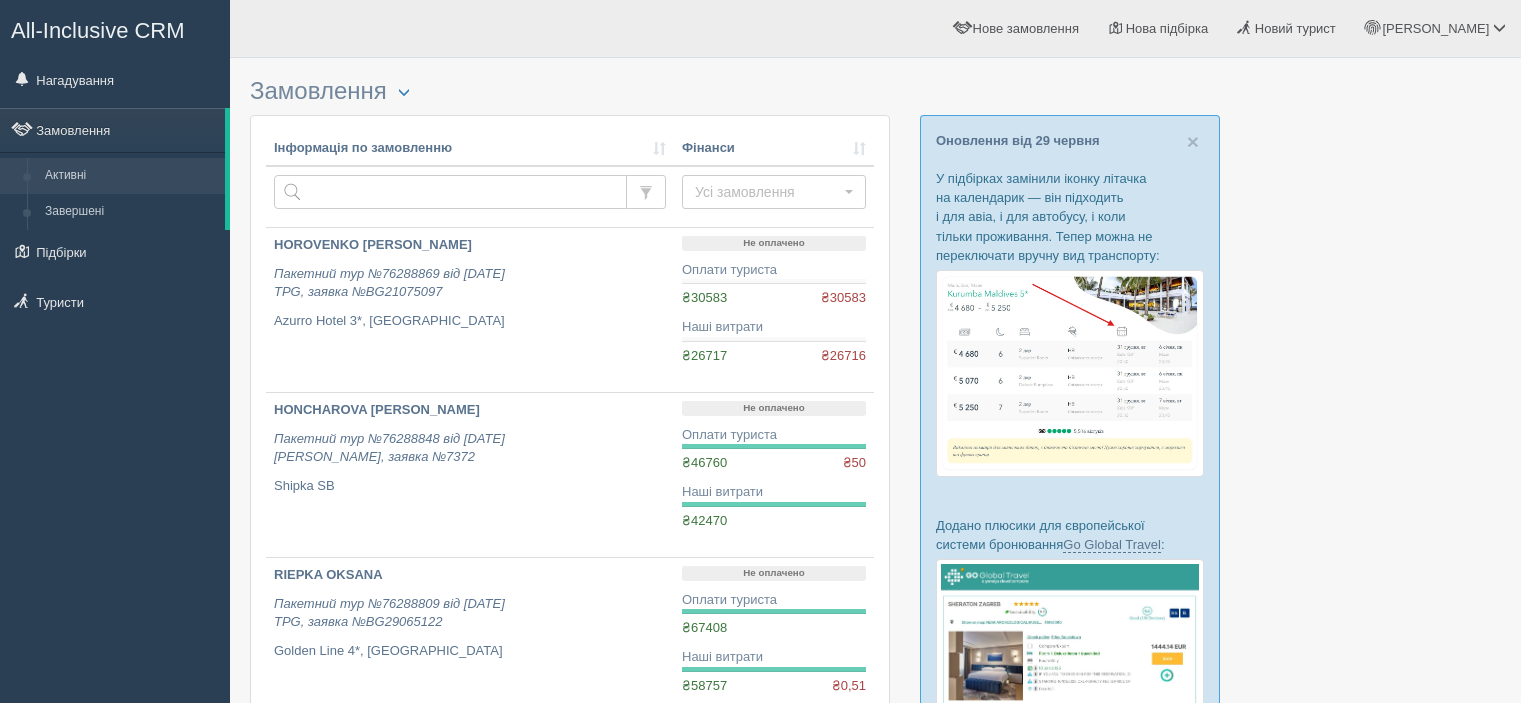 scroll, scrollTop: 0, scrollLeft: 0, axis: both 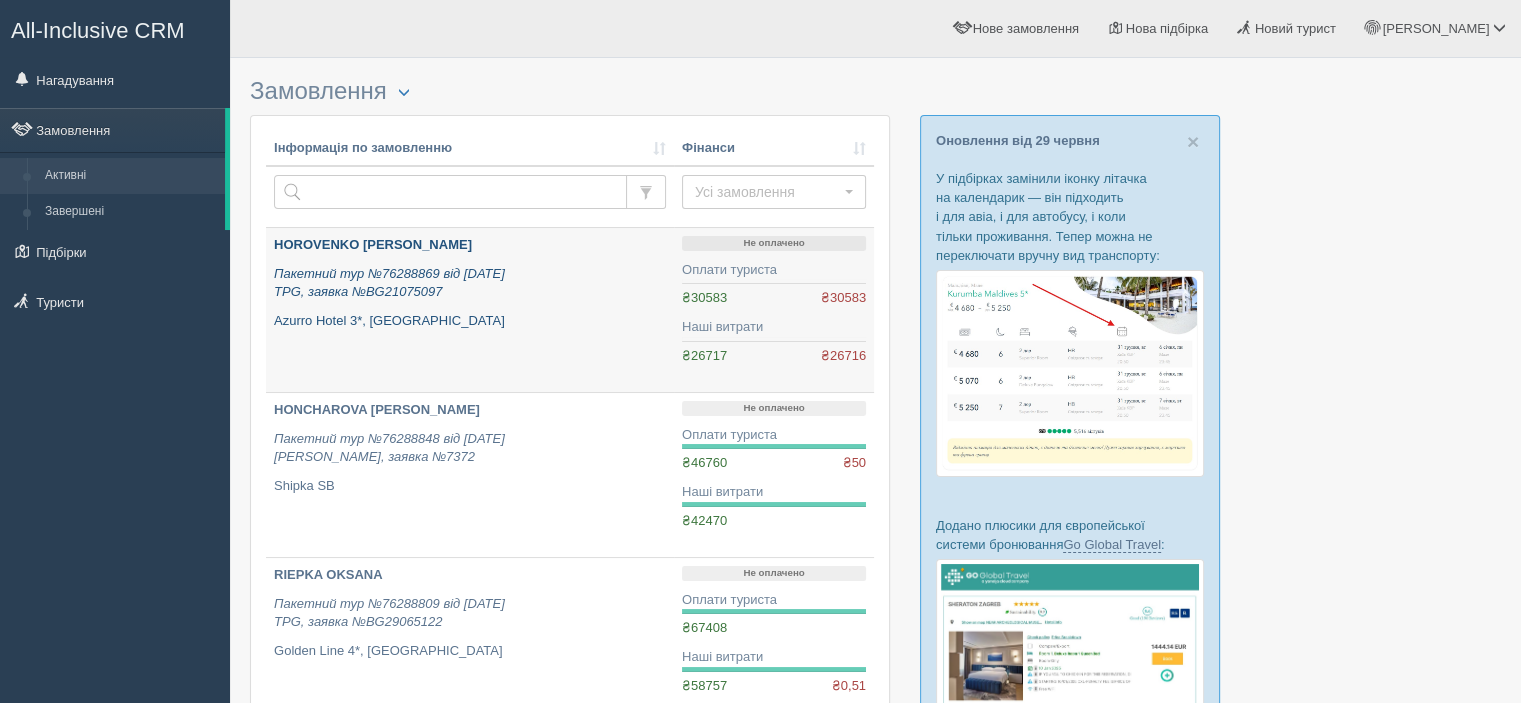 click on "HOROVENKO [PERSON_NAME]" at bounding box center [373, 244] 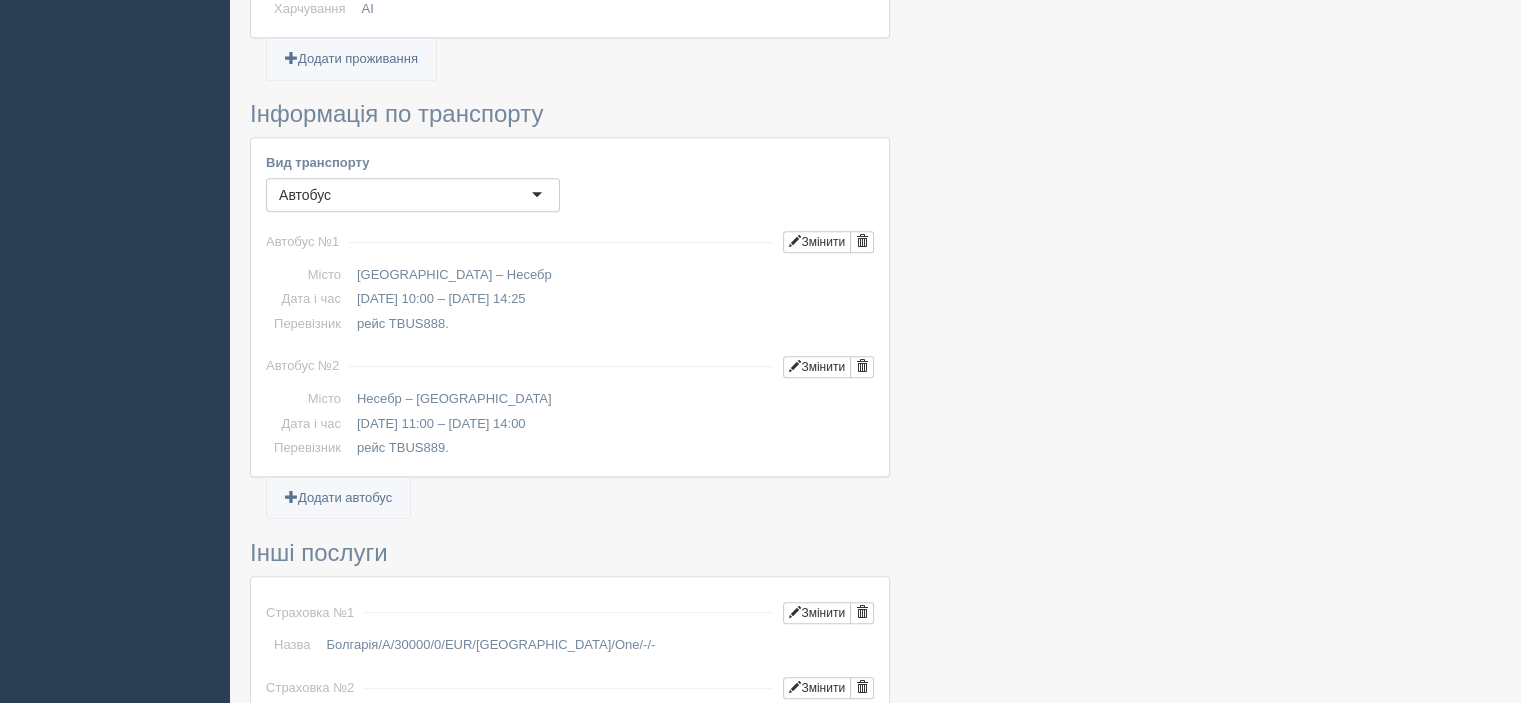 scroll, scrollTop: 1200, scrollLeft: 0, axis: vertical 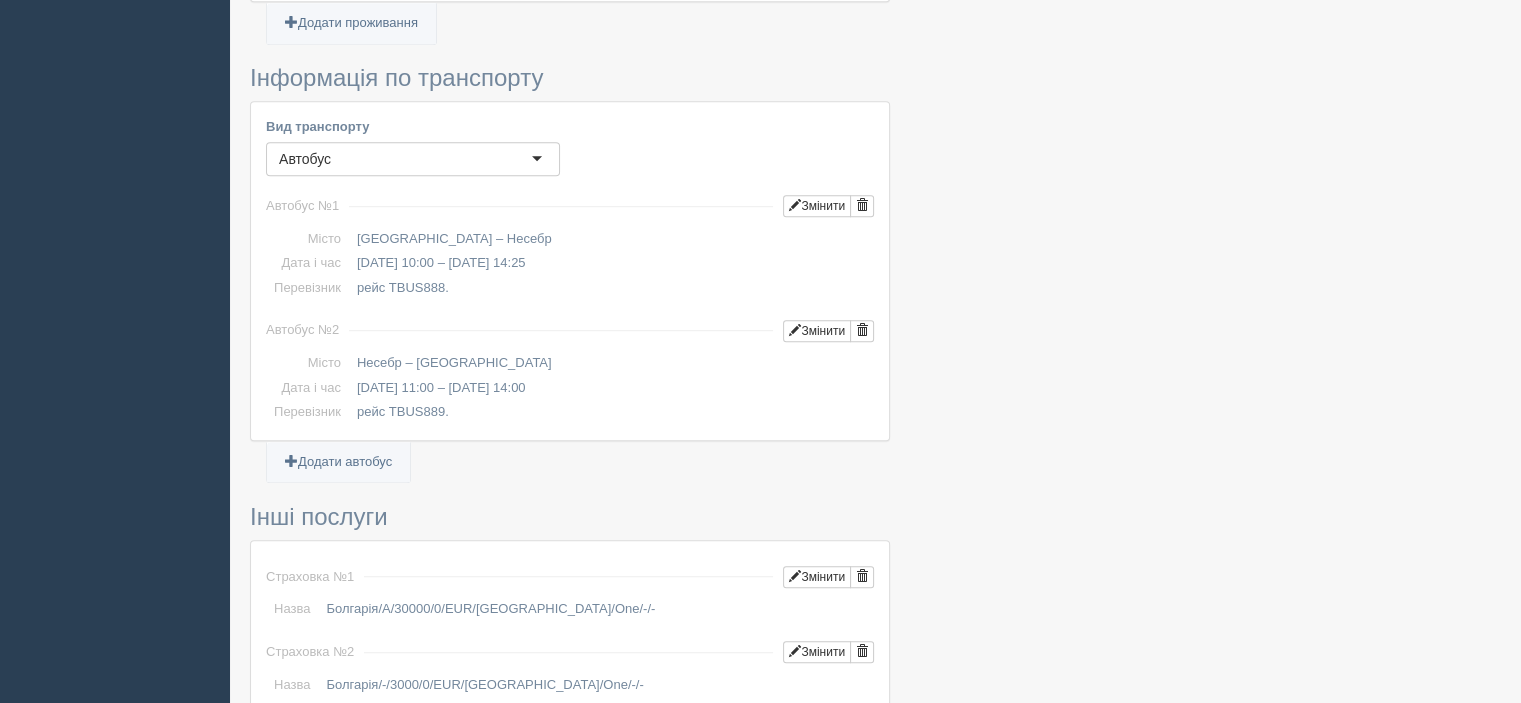 drag, startPoint x: 354, startPoint y: 217, endPoint x: 464, endPoint y: 215, distance: 110.01818 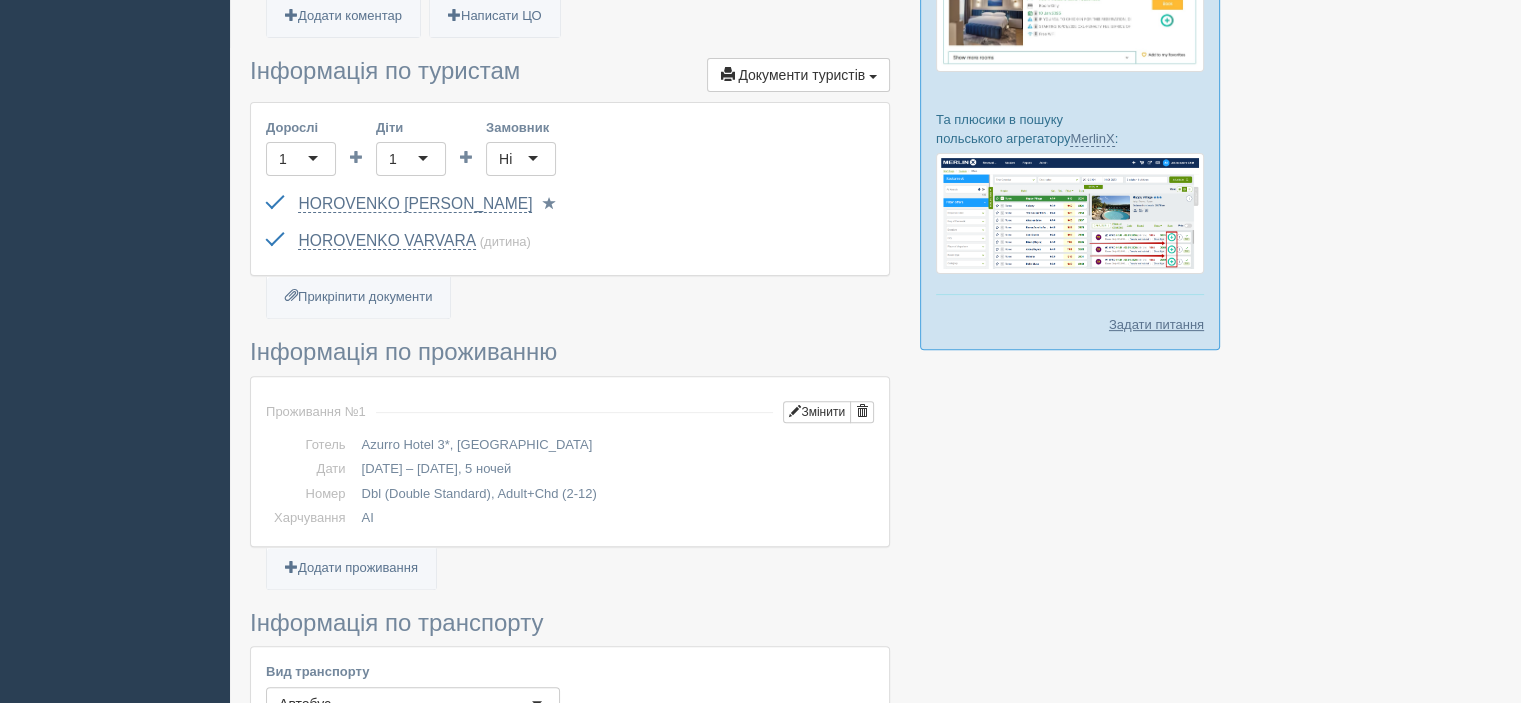 scroll, scrollTop: 500, scrollLeft: 0, axis: vertical 